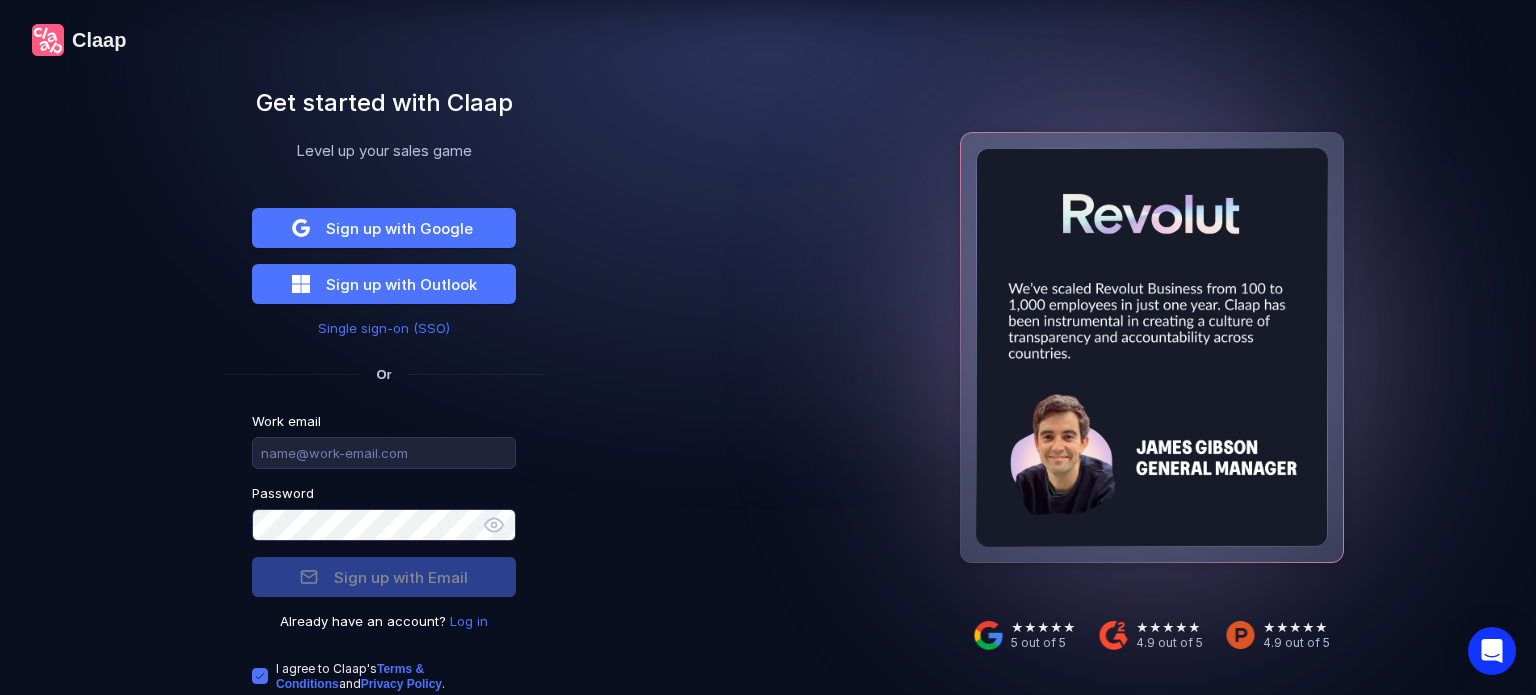 scroll, scrollTop: 0, scrollLeft: 0, axis: both 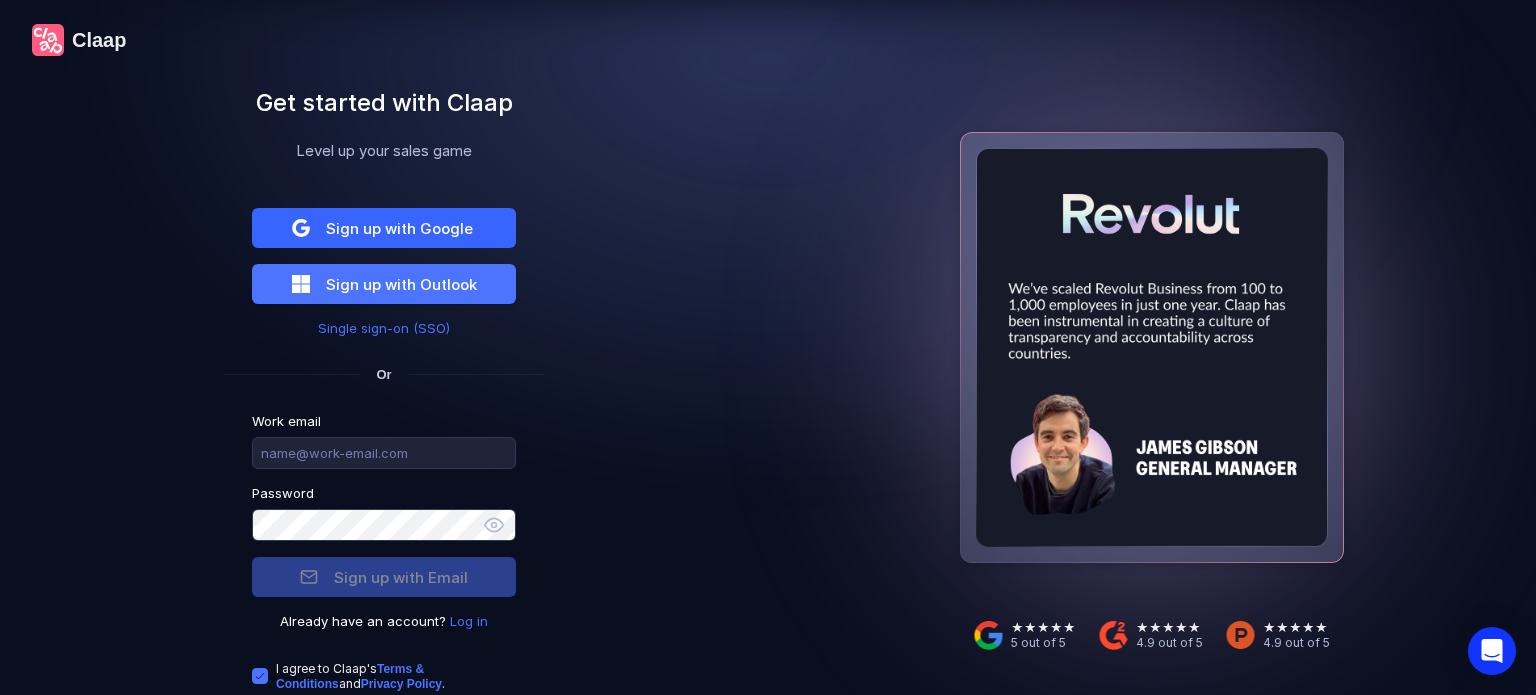 click on "Sign up with Google" at bounding box center (399, 228) 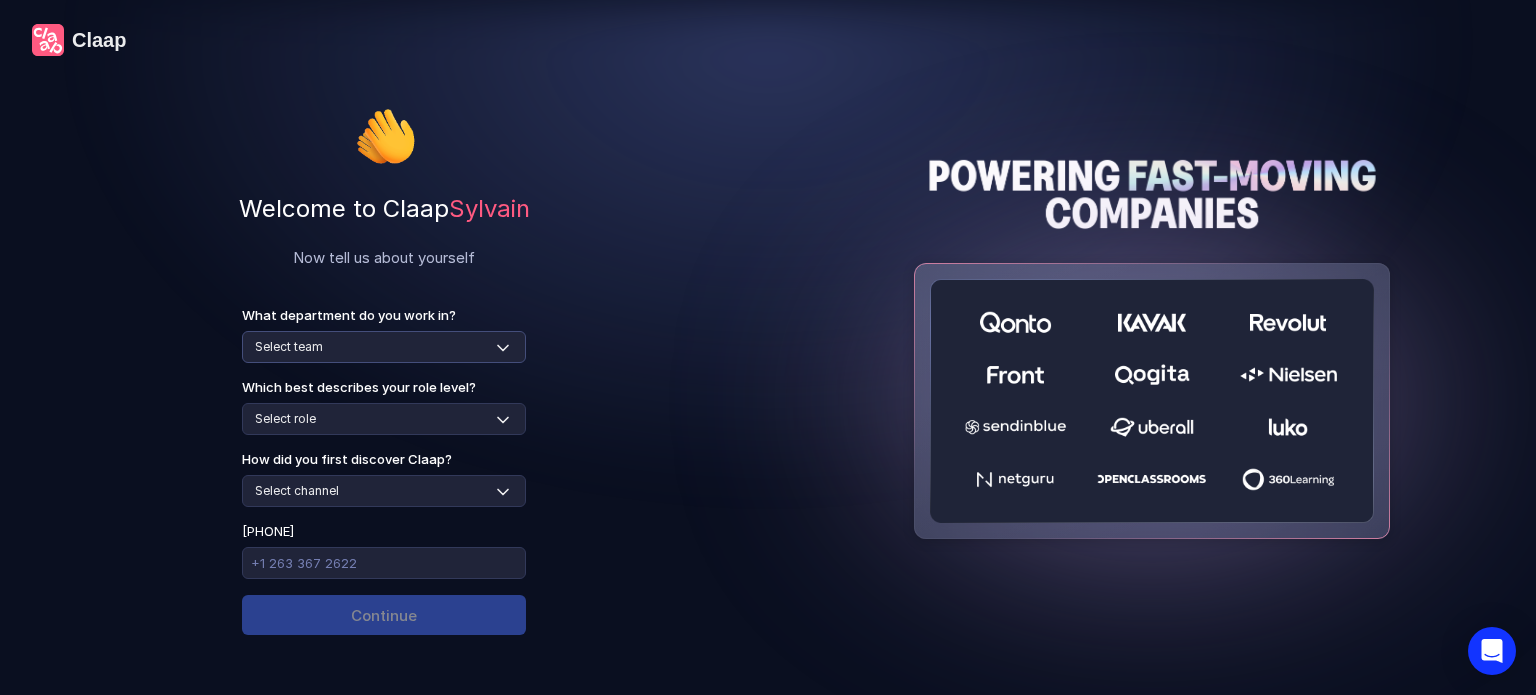 click on "Select team Sales Marketing Operations Customer Support Human Resources Product & Engineering Finance" at bounding box center [384, 347] 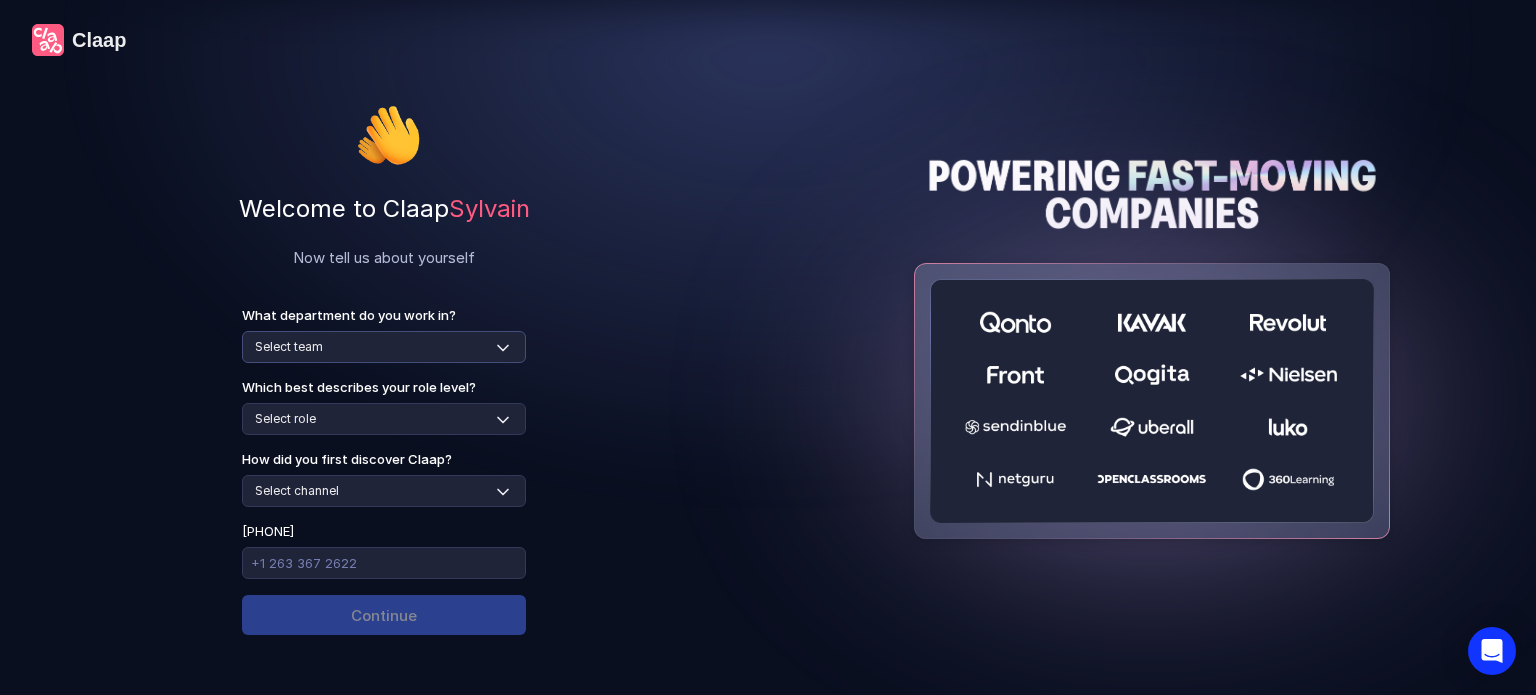 select on "sales" 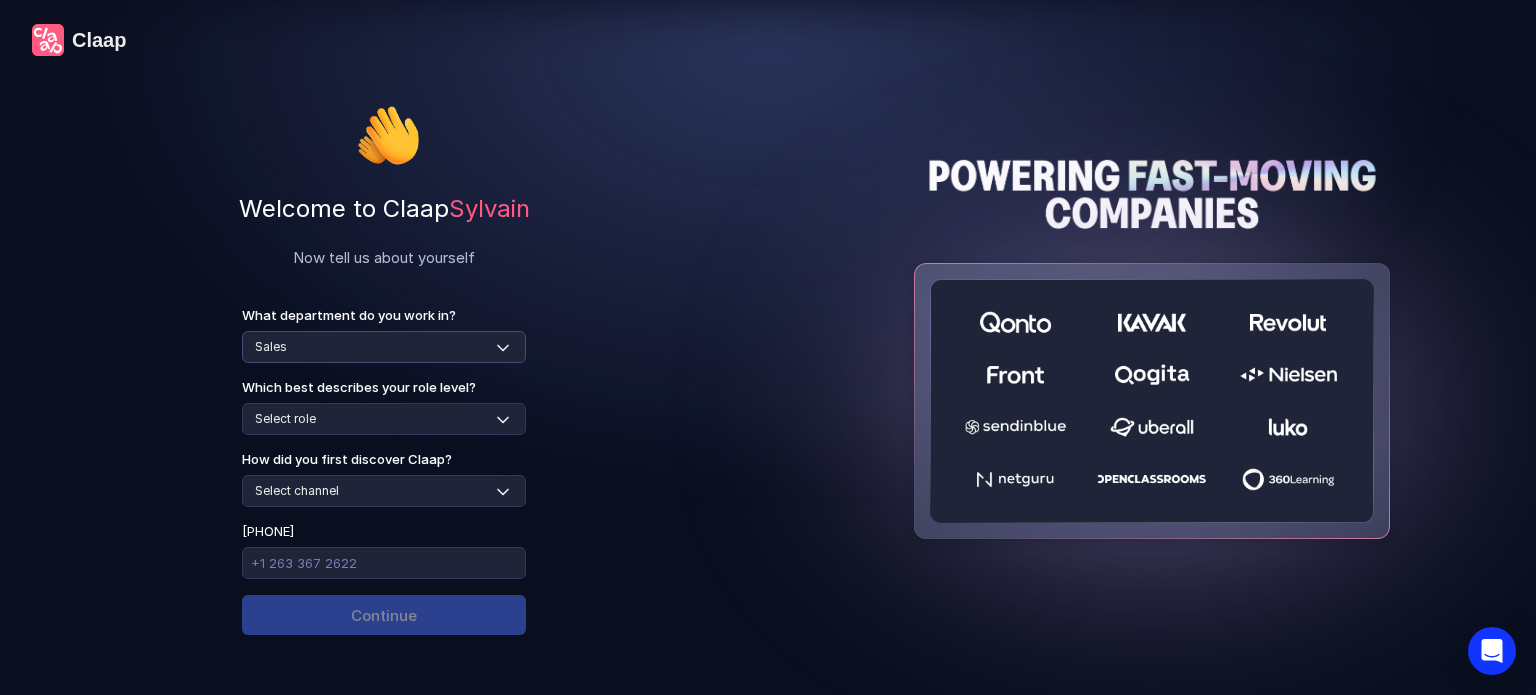 click on "Select team Sales Marketing Operations Customer Support Human Resources Product & Engineering Finance" at bounding box center [384, 347] 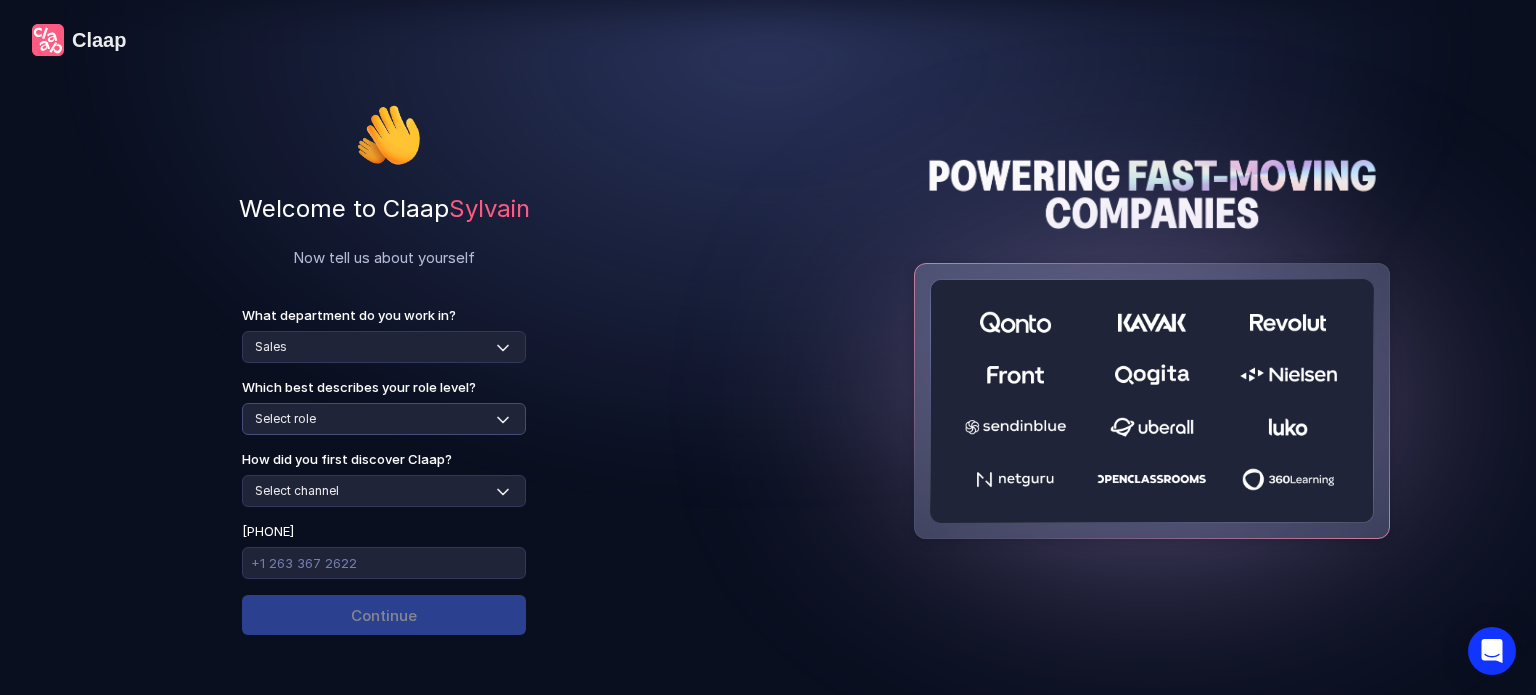 click on "Select role Individual Contributor / Team Member Manager / Team Leader Senior Leadership: Head of, Director, VP, ... Executive / C-suite" at bounding box center (384, 419) 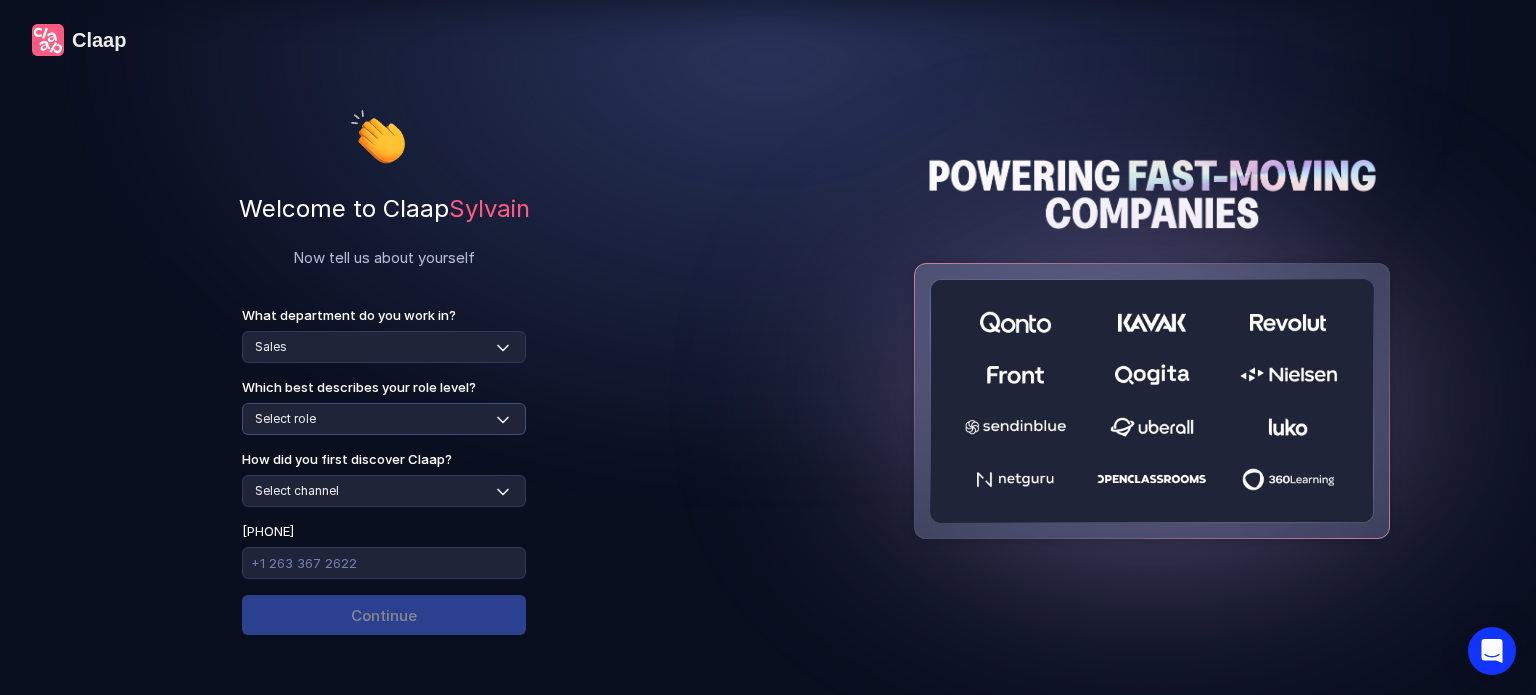 select on "manager" 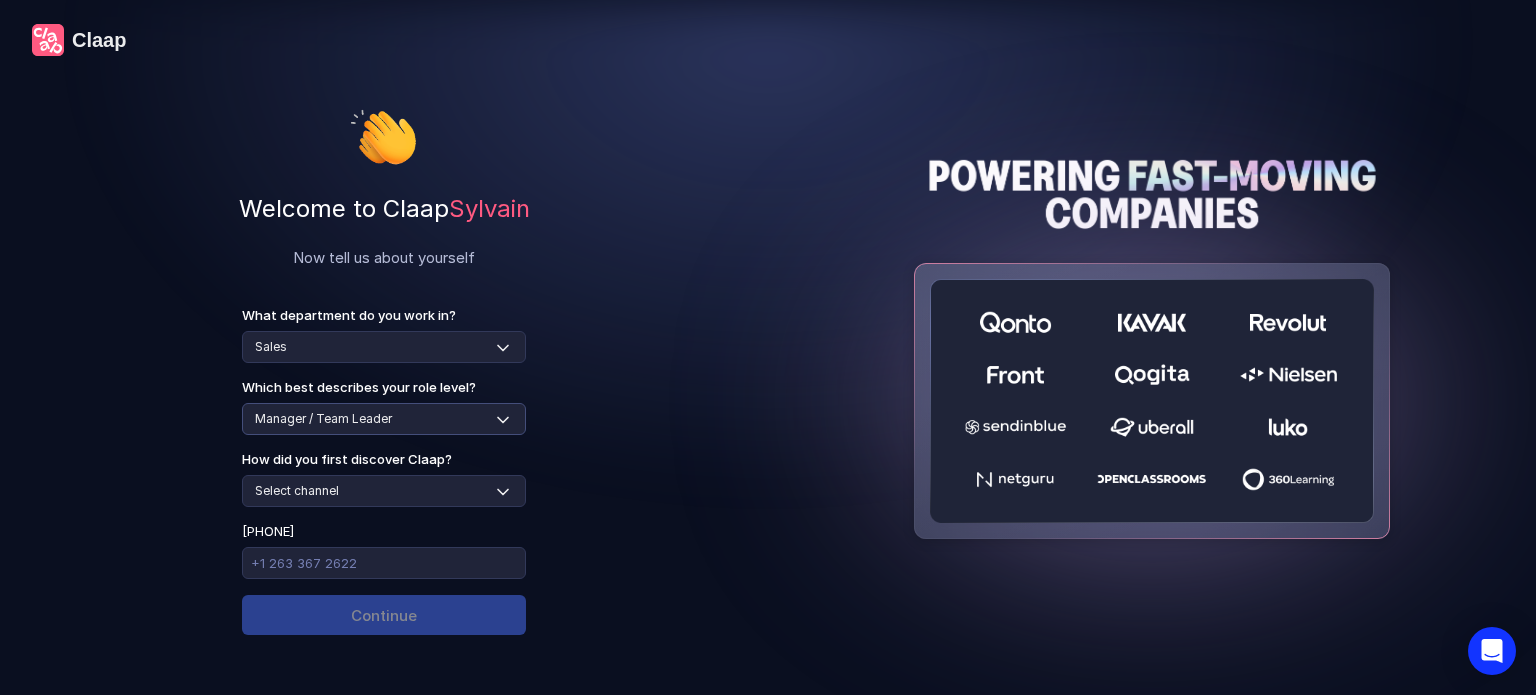 click on "Select role Individual Contributor / Team Member Manager / Team Leader Senior Leadership: Head of, Director, VP, ... Executive / C-suite" at bounding box center (384, 419) 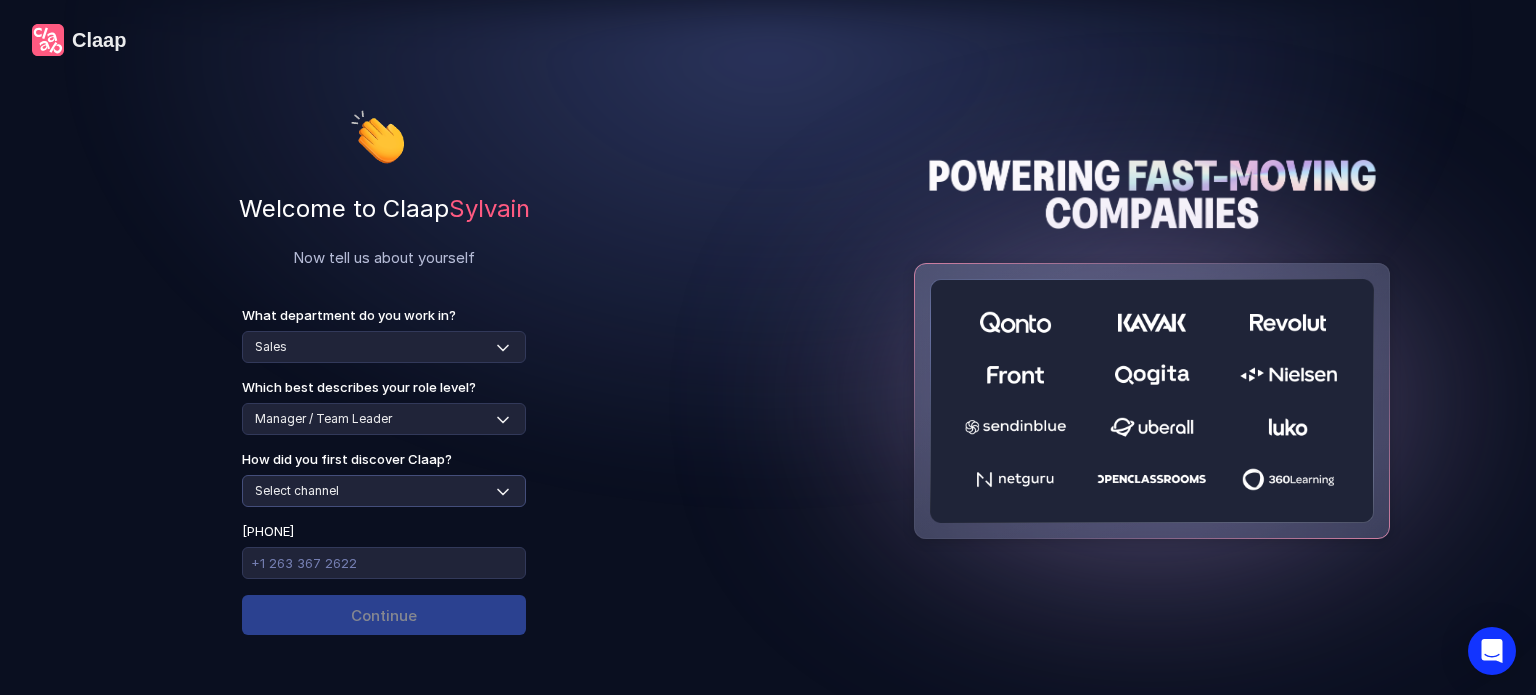 click on "Select channel Social media Youtube or banner advert Claap contacted me Friend or colleague recommendation Someone sent me a video with Claap Podcast or newsletter Google / Web search Product Hunt Other" at bounding box center (384, 491) 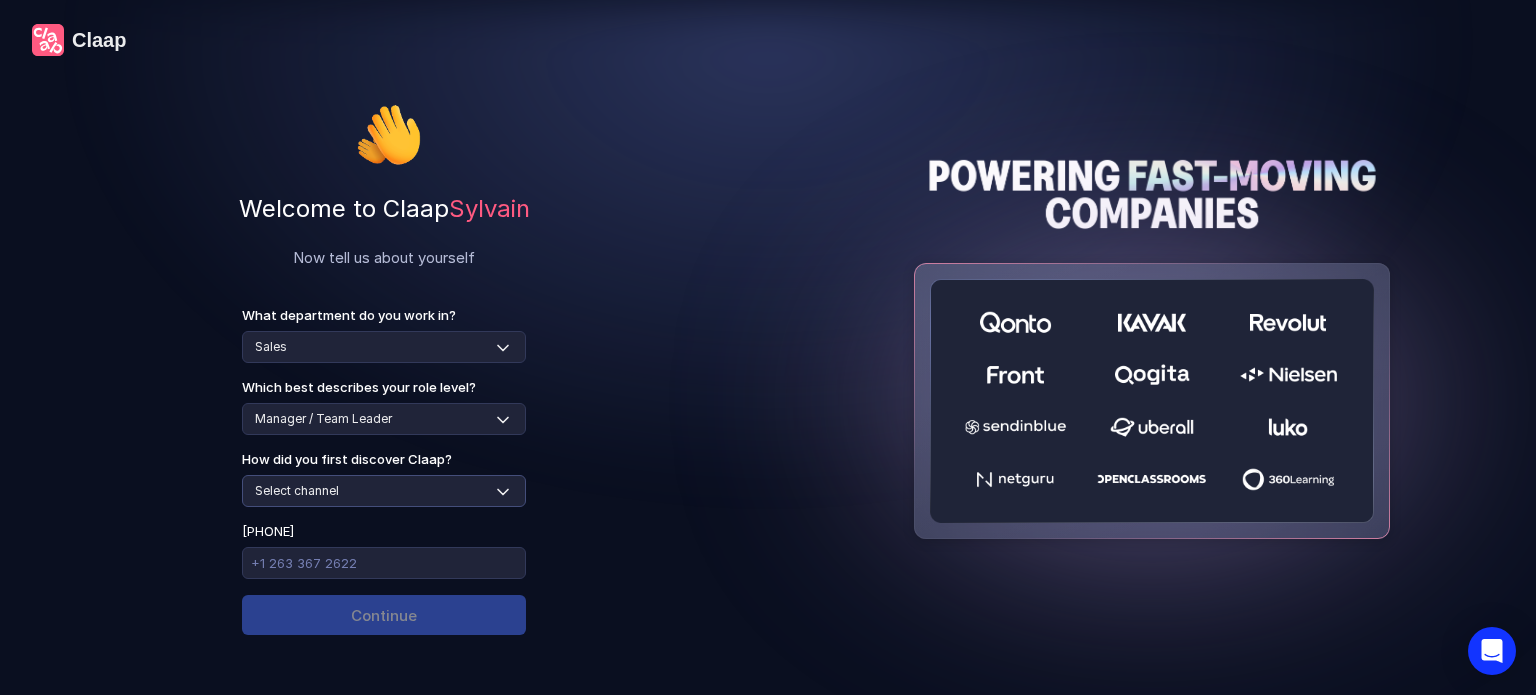 select on "social-media" 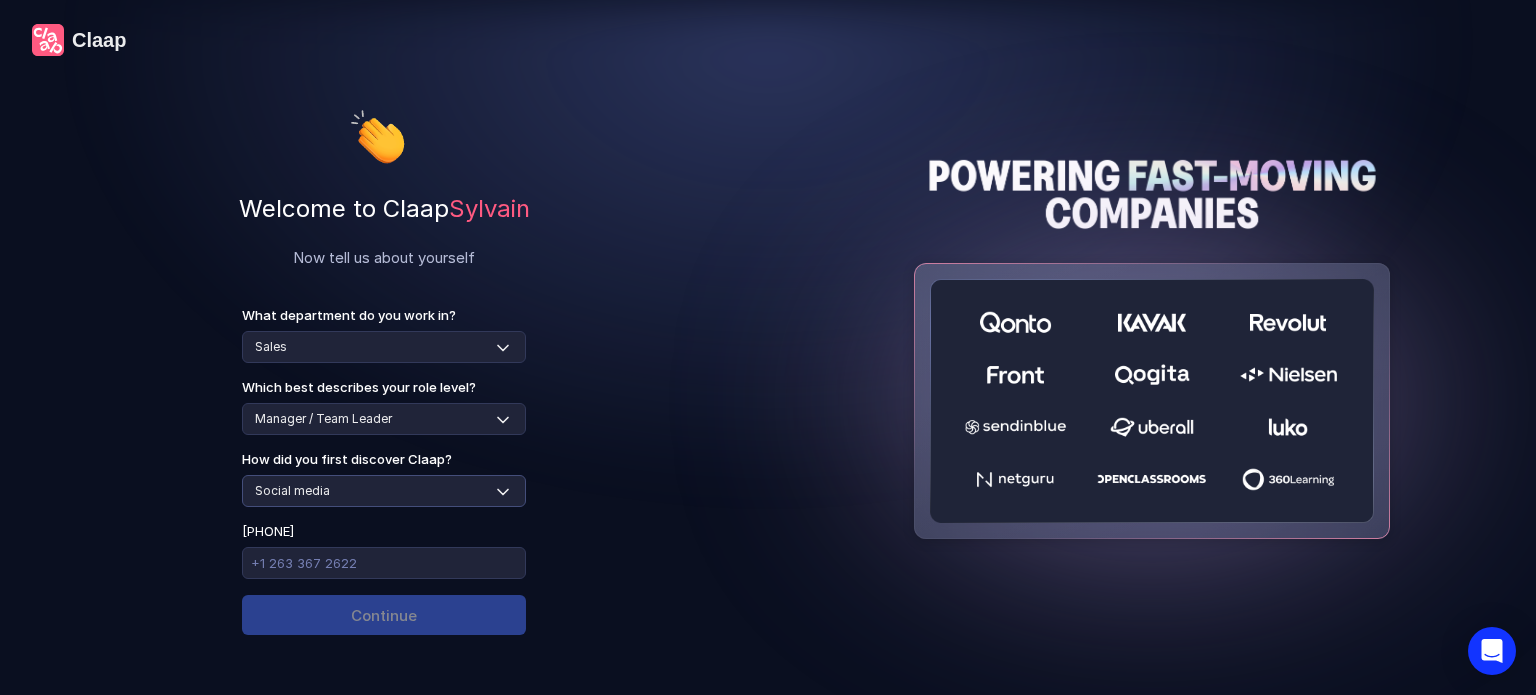click on "Select channel Social media Youtube or banner advert Claap contacted me Friend or colleague recommendation Someone sent me a video with Claap Podcast or newsletter Google / Web search Product Hunt Other" at bounding box center [384, 491] 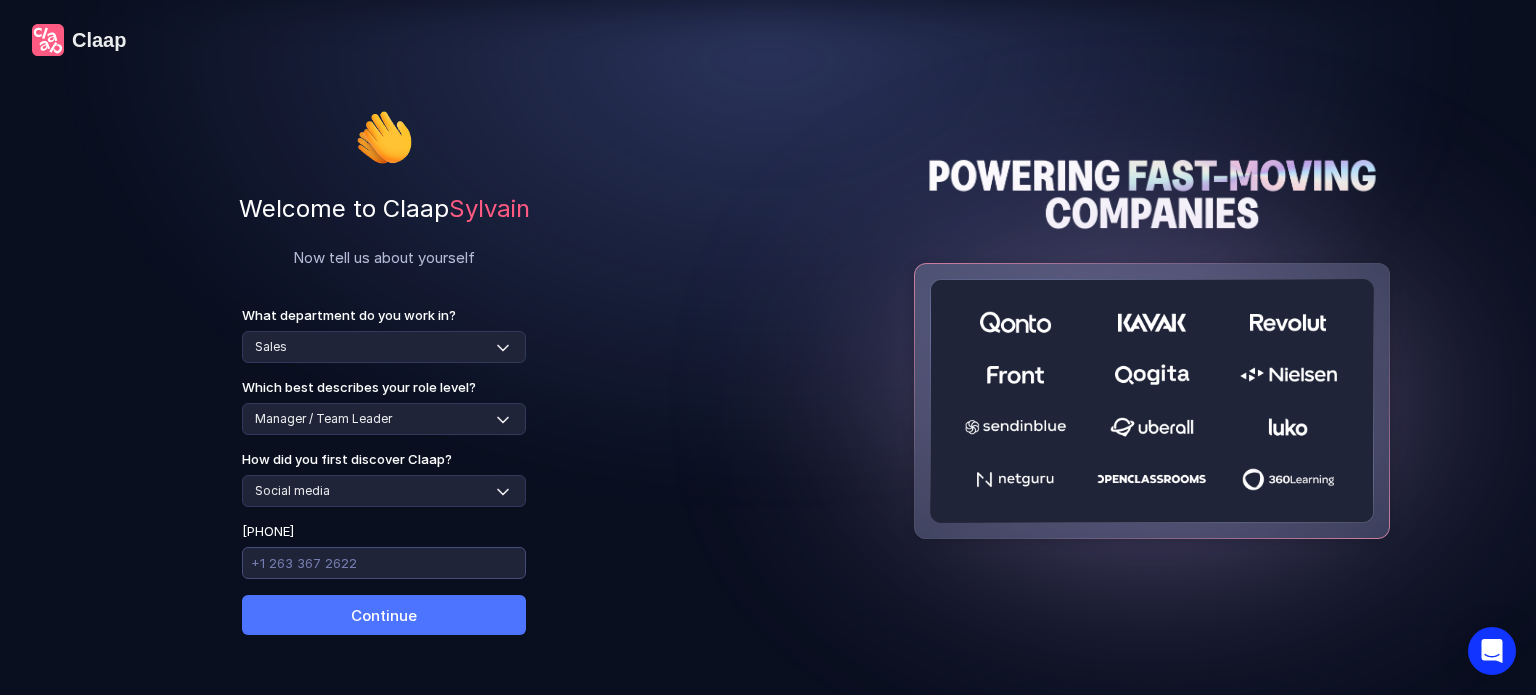 click at bounding box center [384, 563] 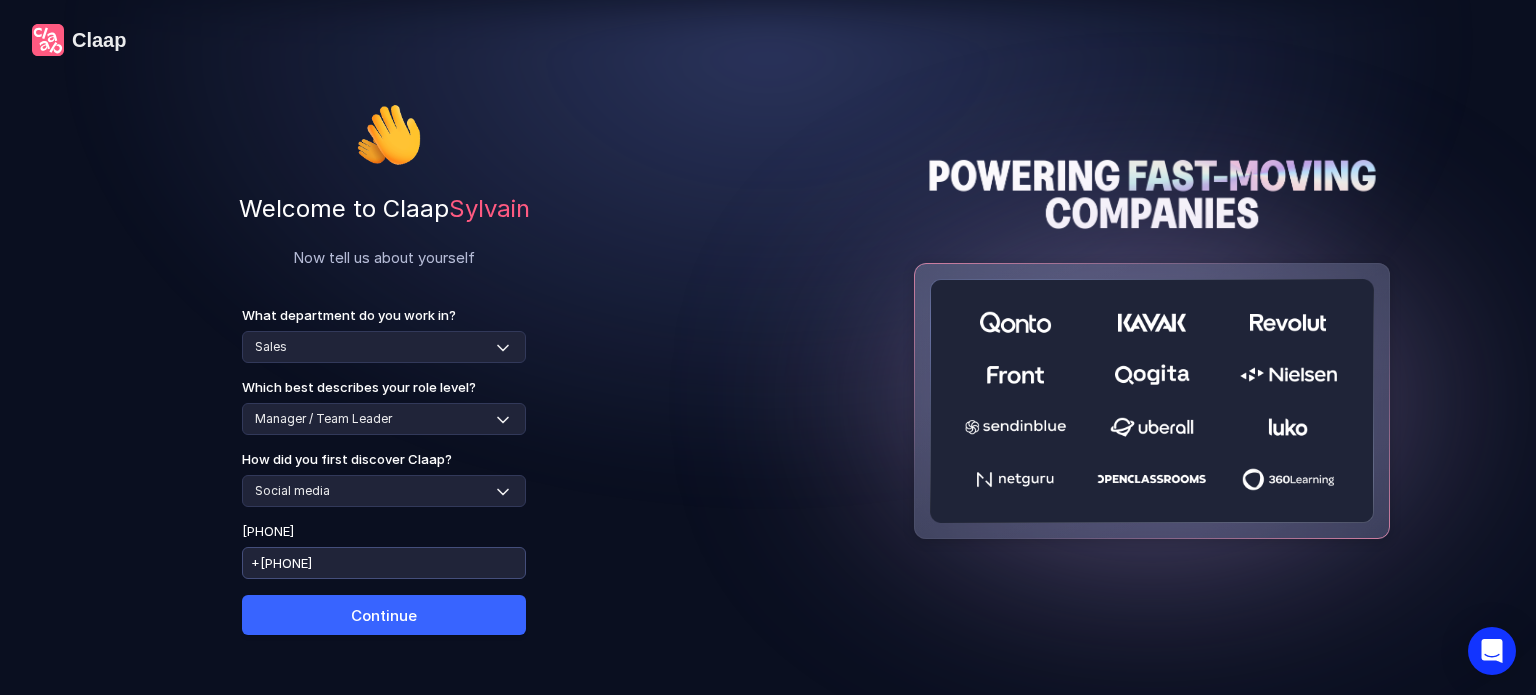 type on "+33607335717" 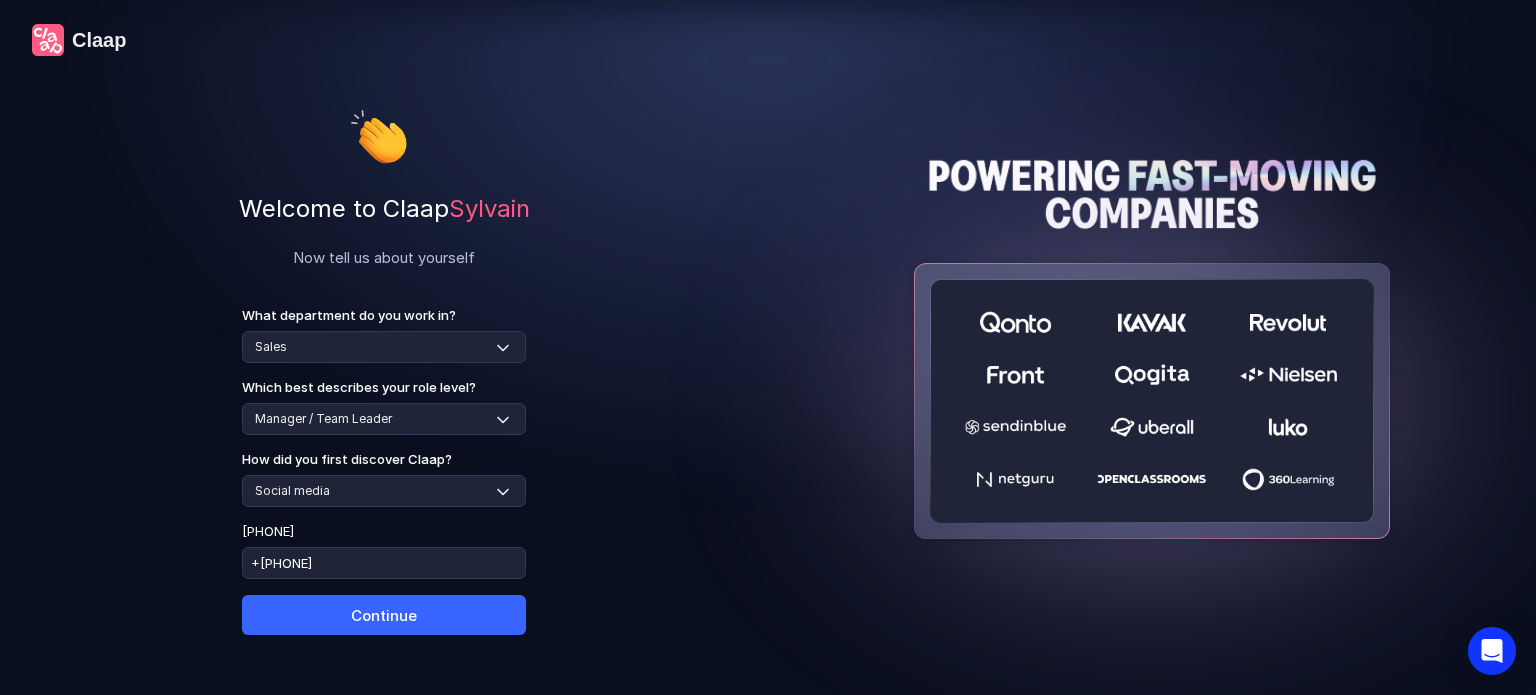 click on "Continue" at bounding box center [384, 615] 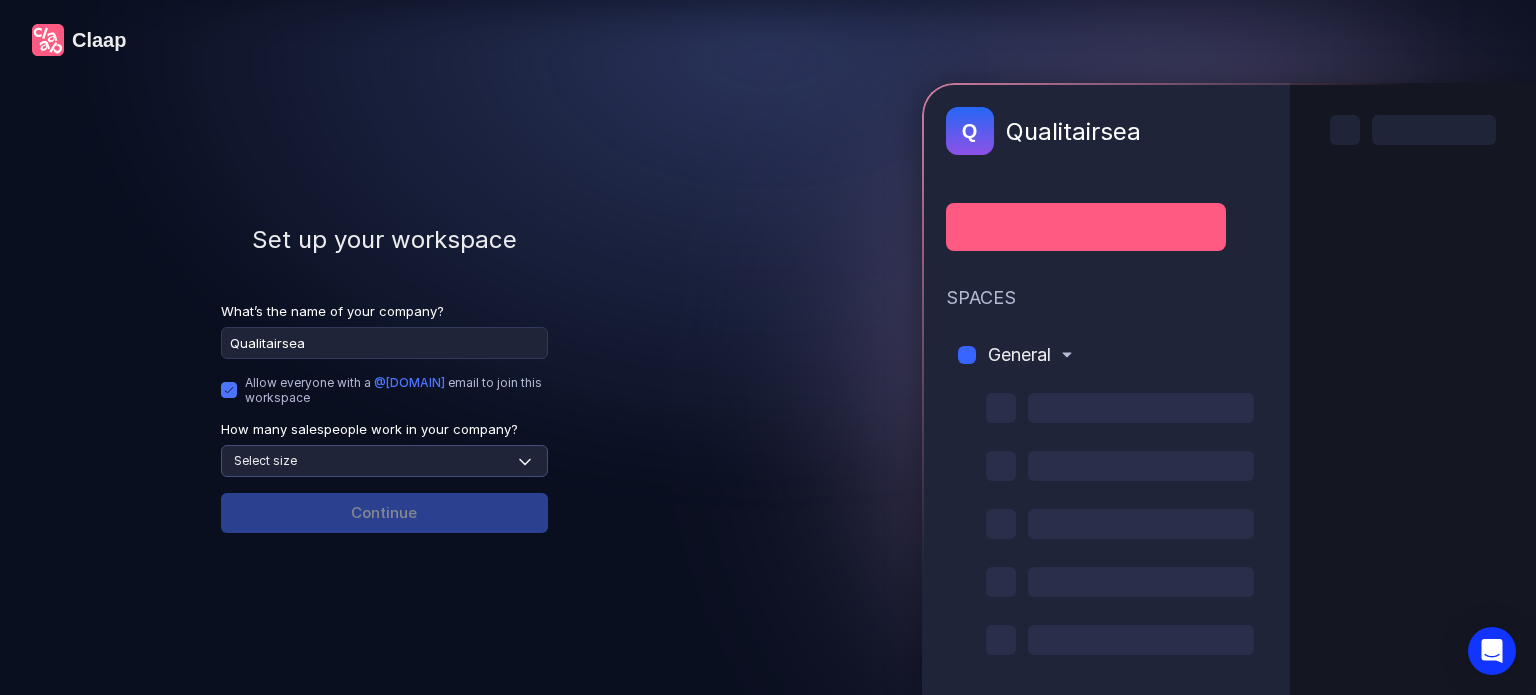 click on "Select size None 1-4 5-30 31-100 101-500 500+" at bounding box center (384, 461) 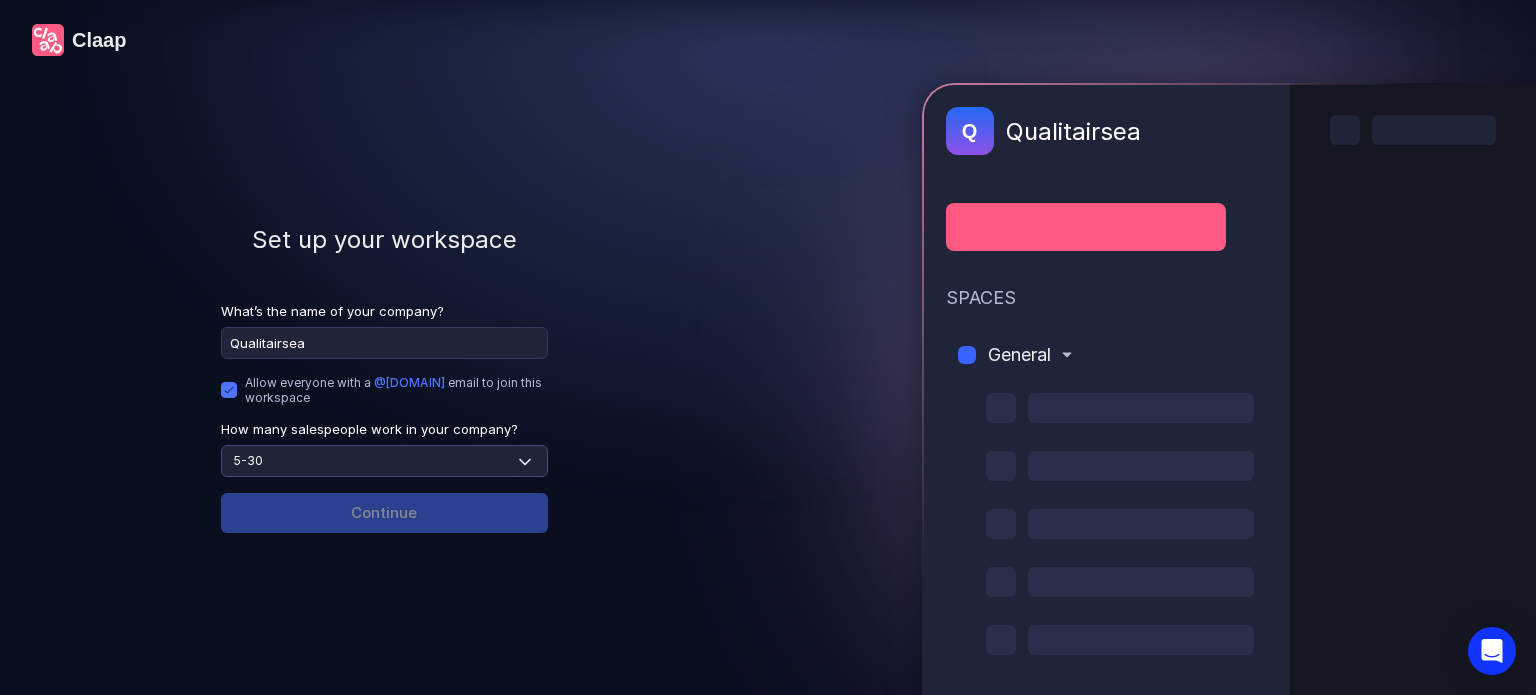click on "Select size None 1-4 5-30 31-100 101-500 500+" at bounding box center (384, 461) 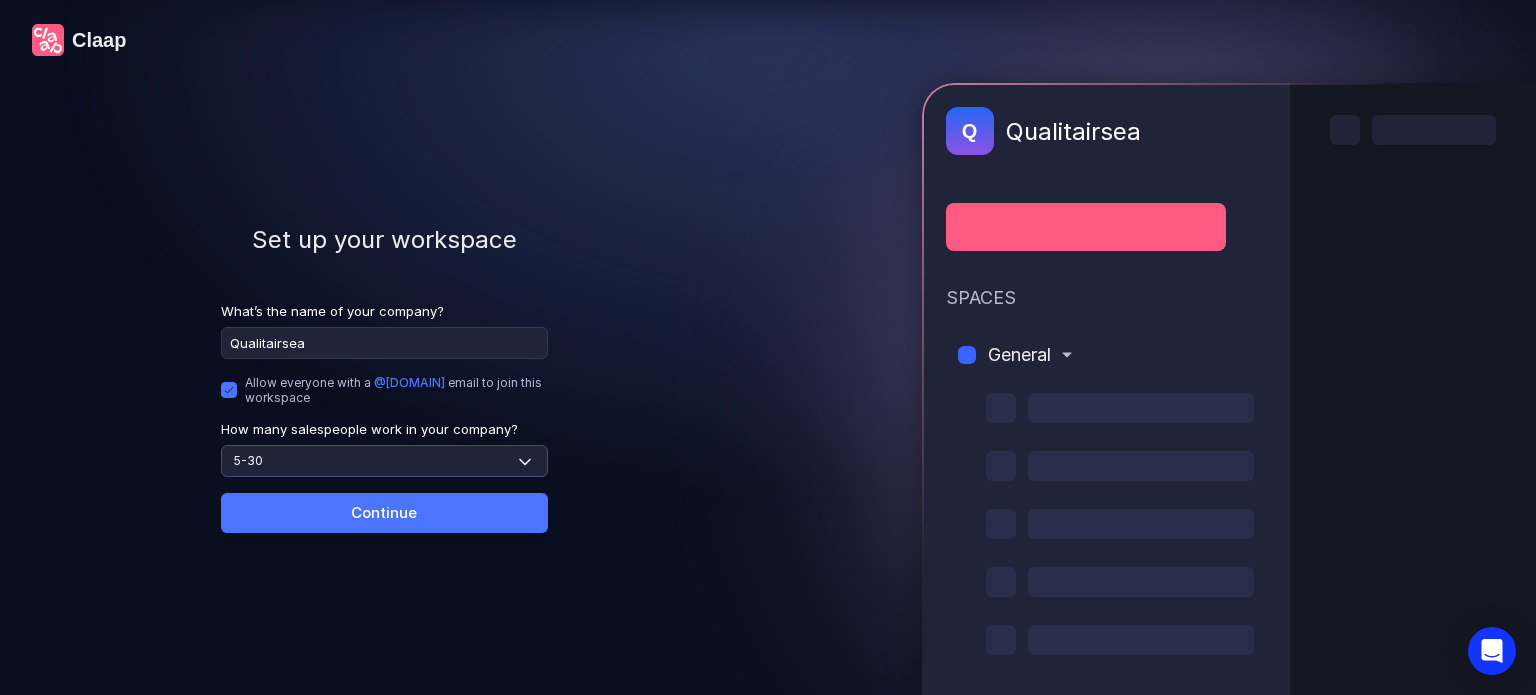 click on "Select size None 1-4 5-30 31-100 101-500 500+" at bounding box center [384, 461] 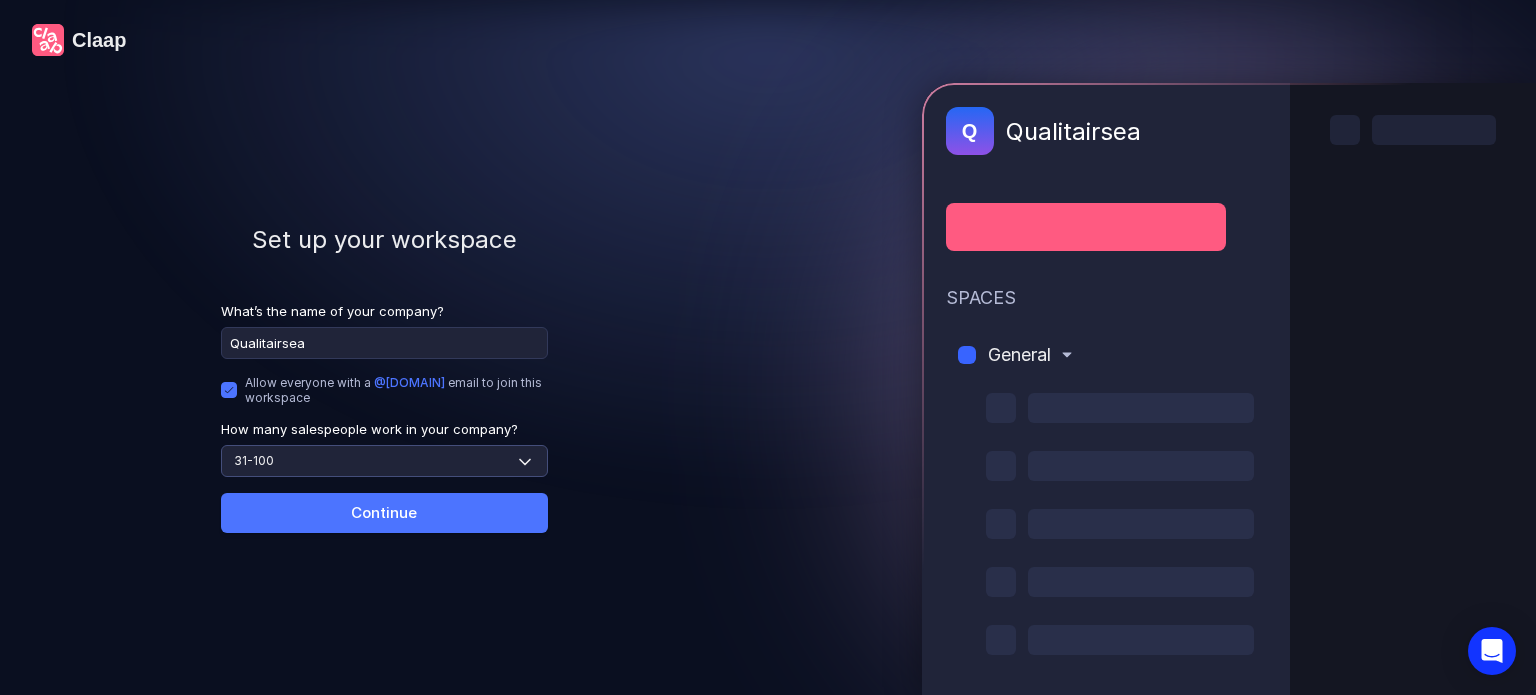 click on "Select size None 1-4 5-30 31-100 101-500 500+" at bounding box center (384, 461) 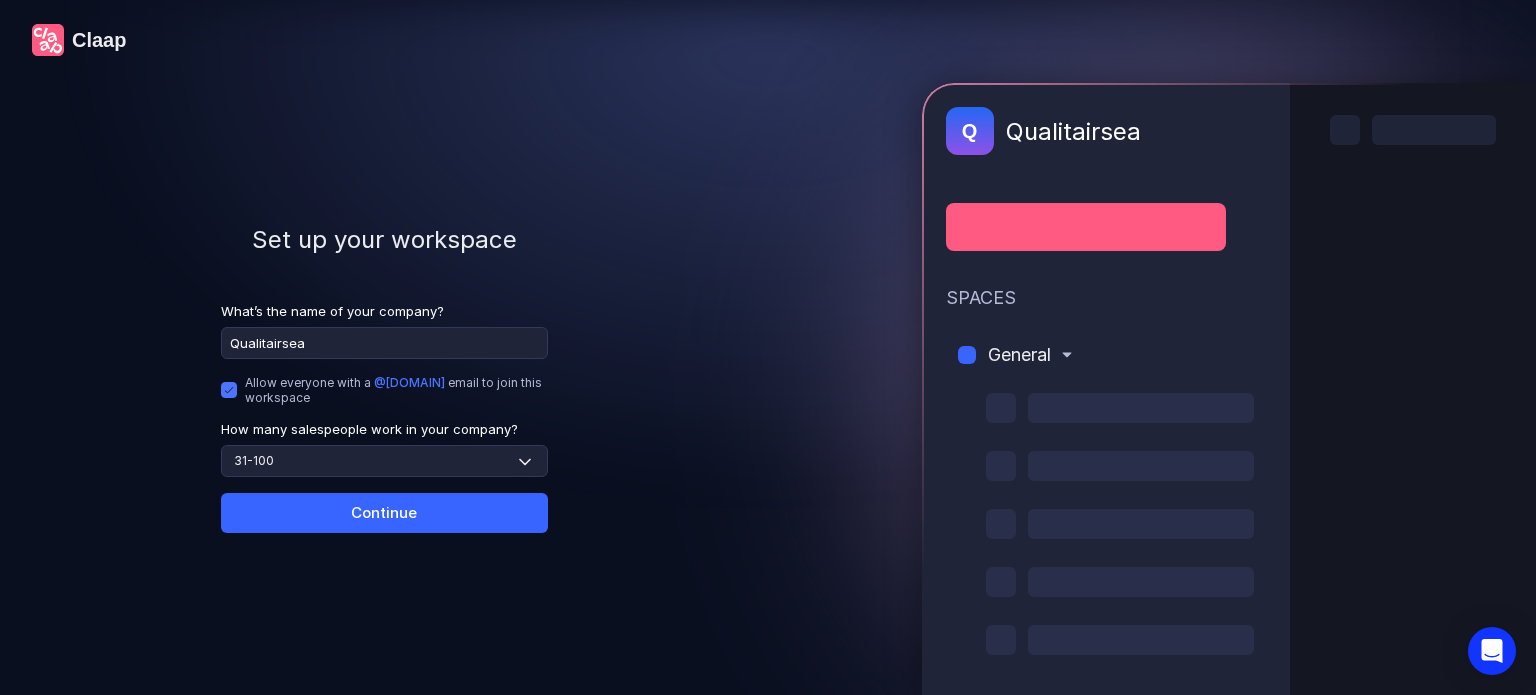 click on "Continue" at bounding box center [384, 513] 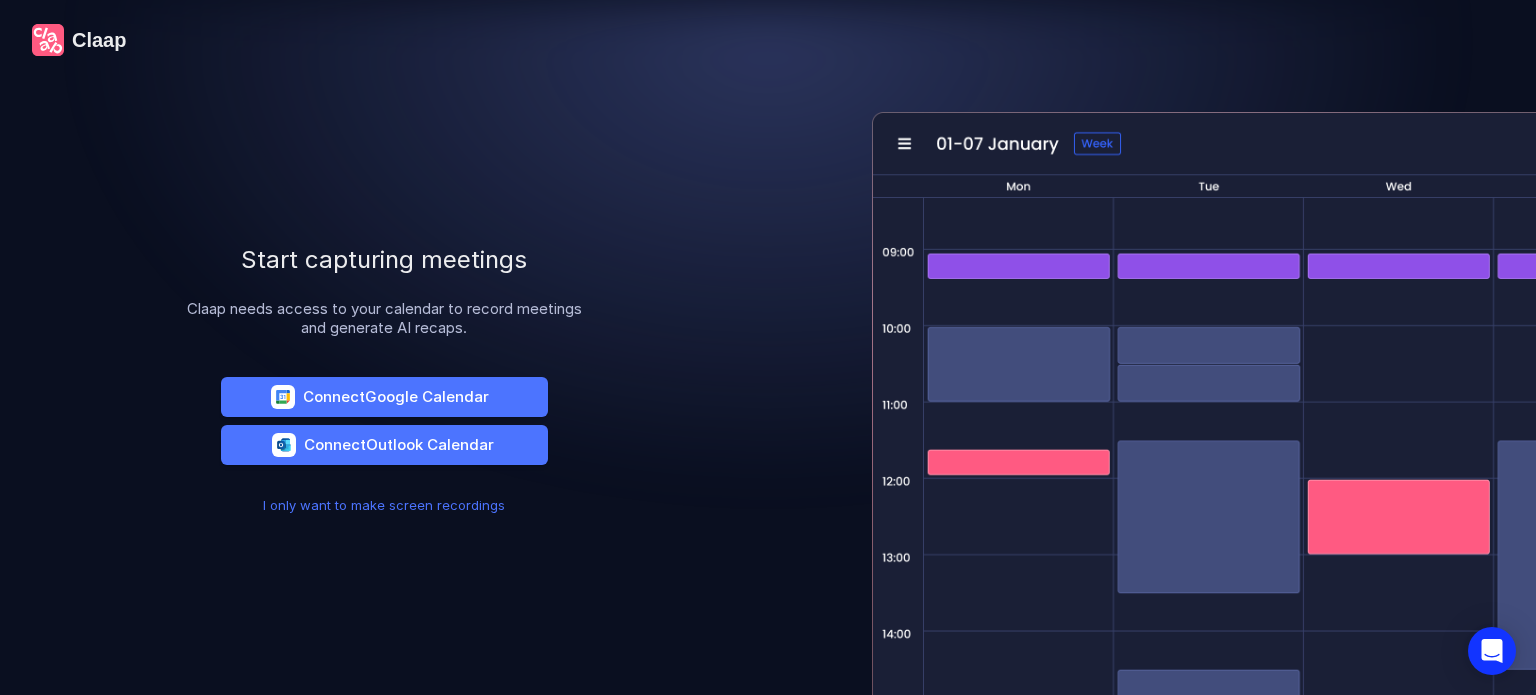 click on "I only want to make screen recordings" at bounding box center (384, 505) 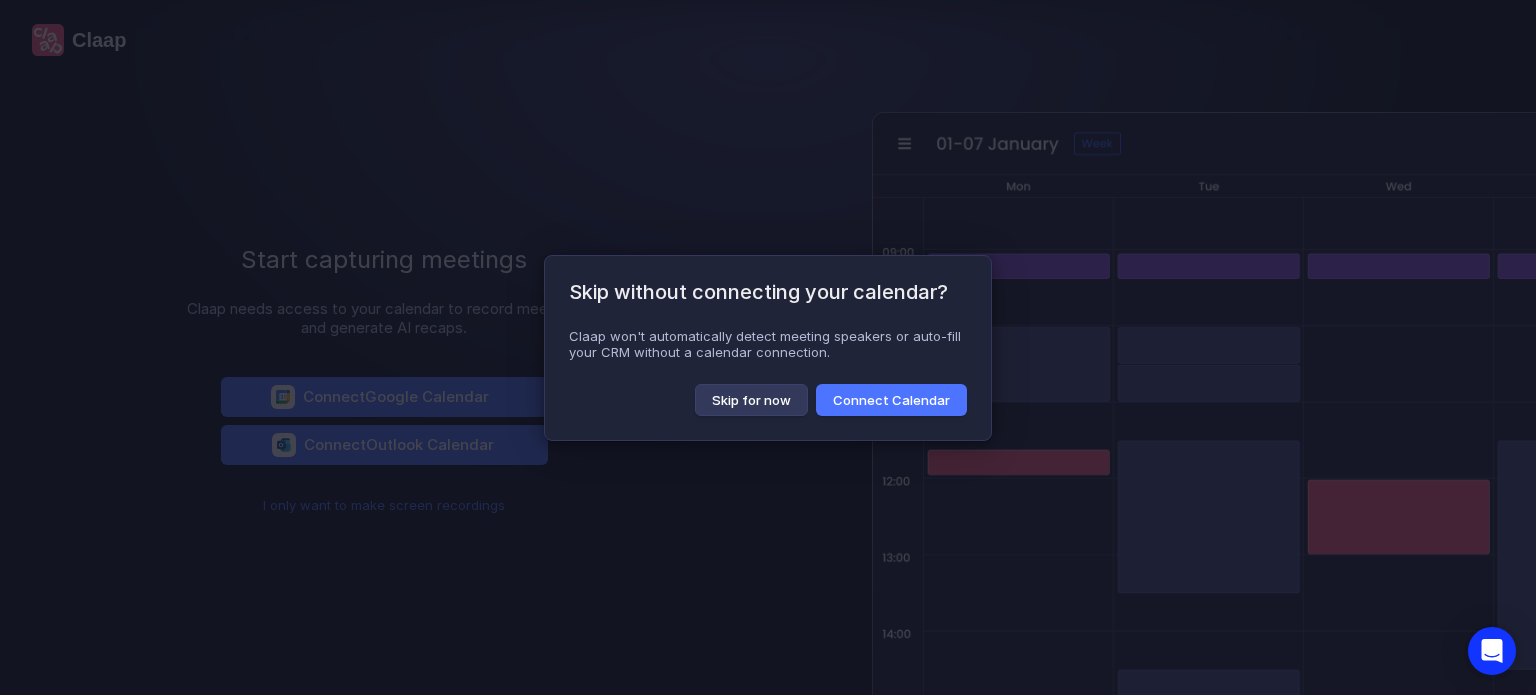 click on "Skip for now" at bounding box center (751, 400) 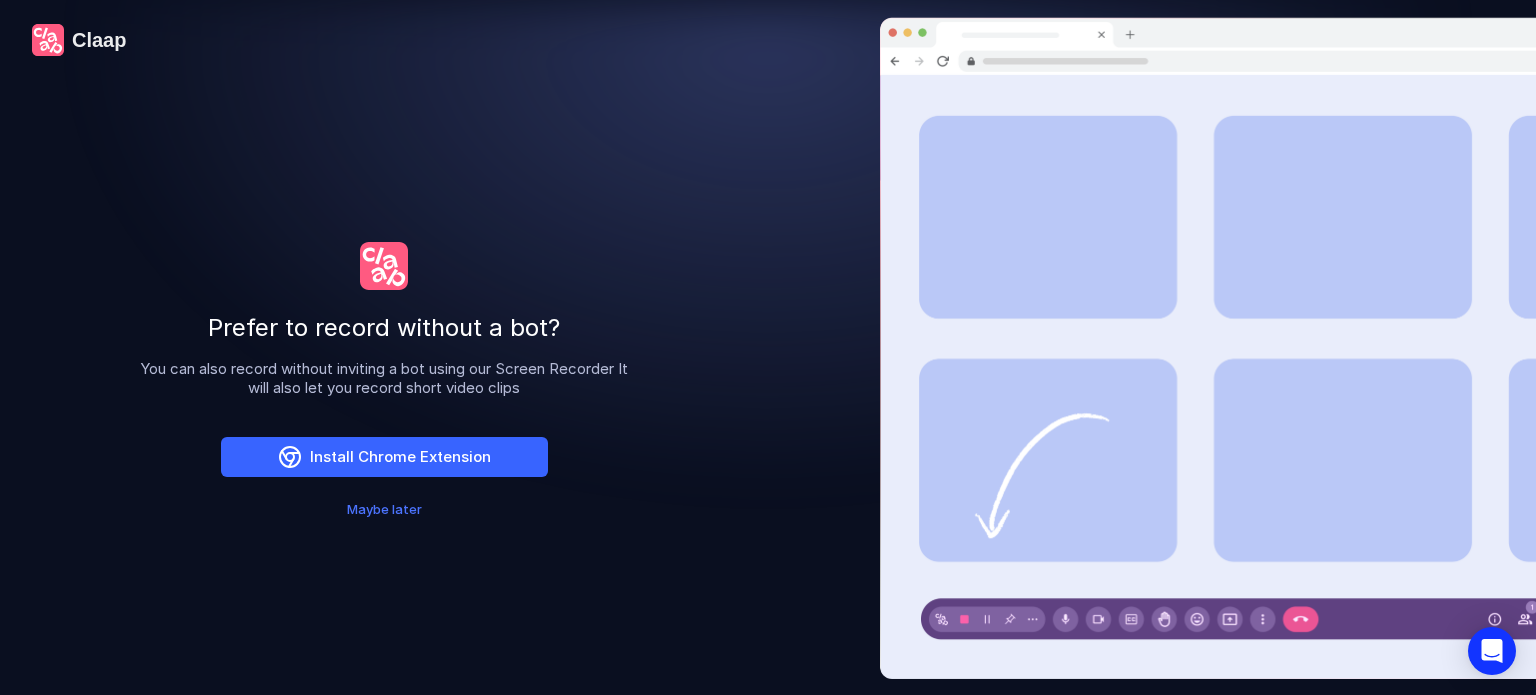 click on "Install Chrome Extension" at bounding box center [384, 457] 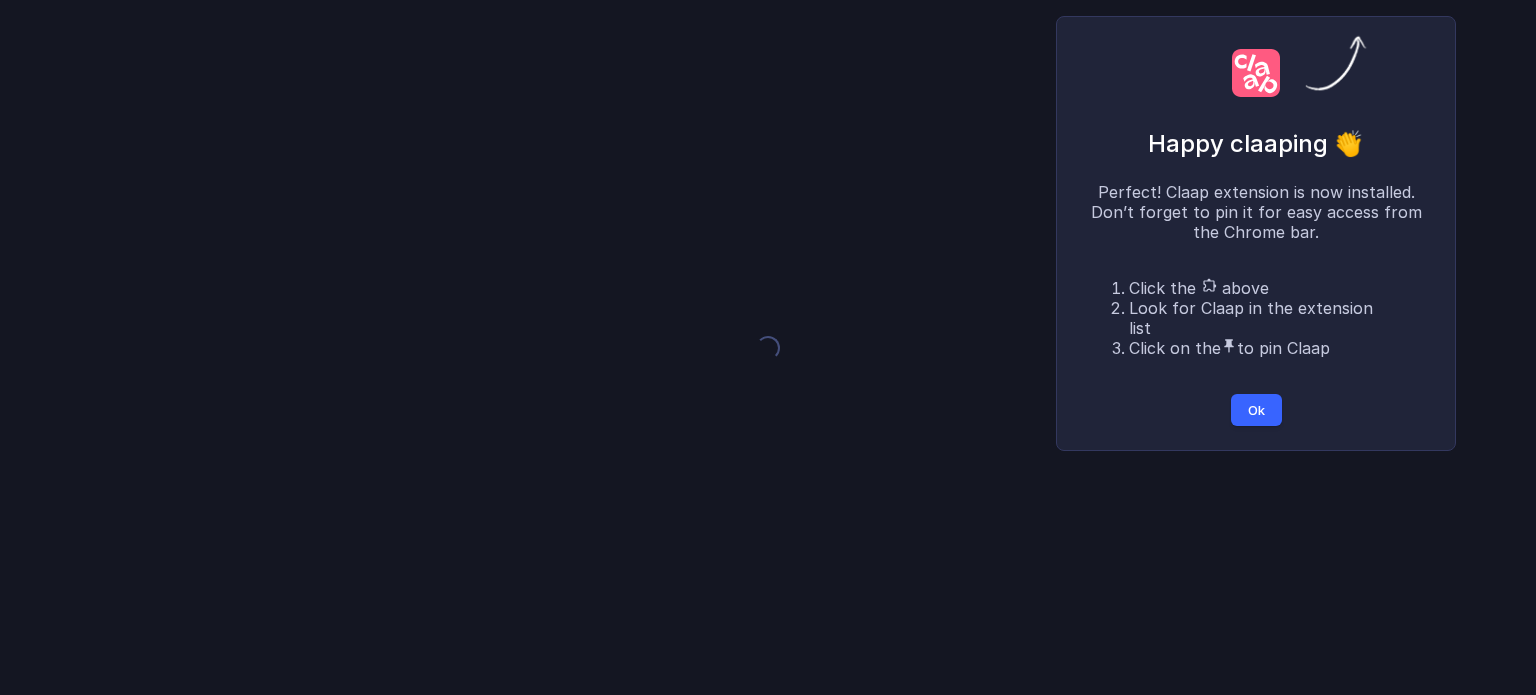 scroll, scrollTop: 0, scrollLeft: 0, axis: both 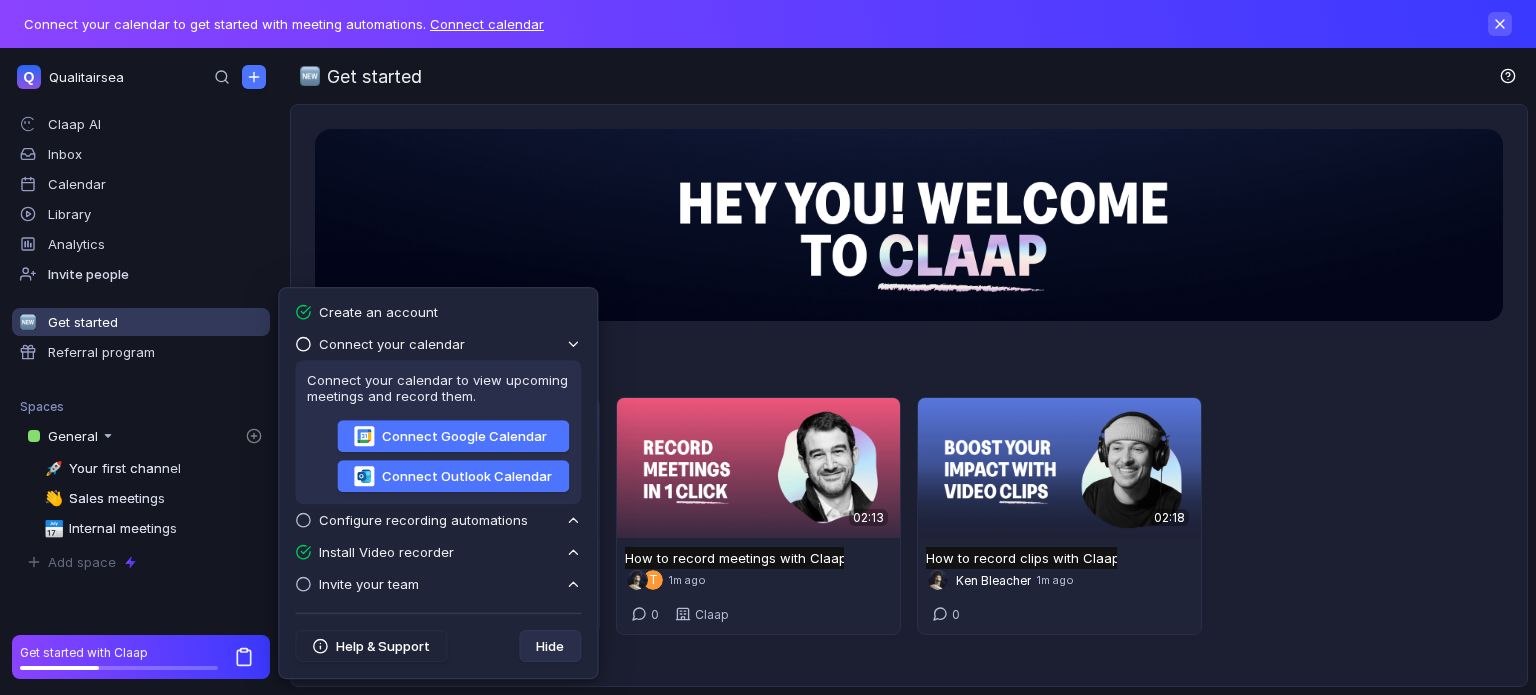 click at bounding box center [1500, 24] 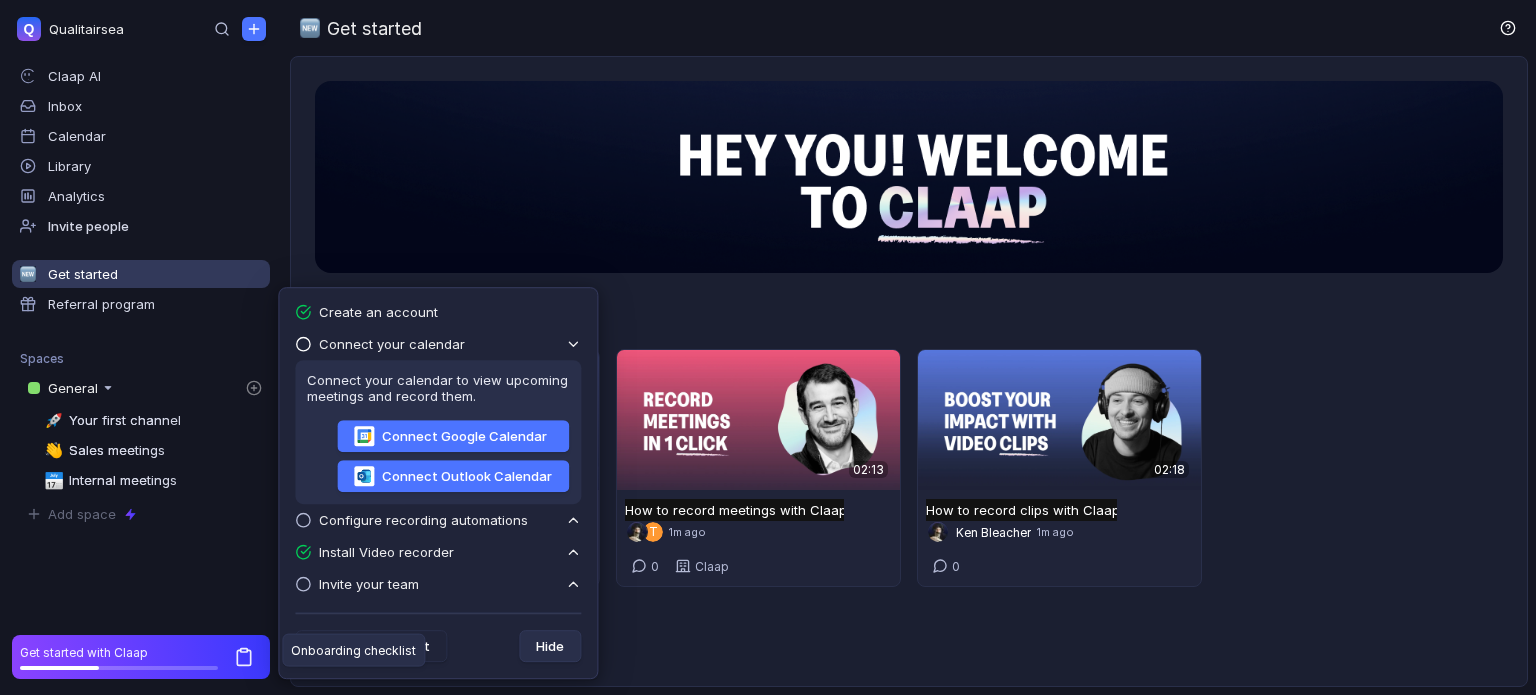 click at bounding box center [573, 344] 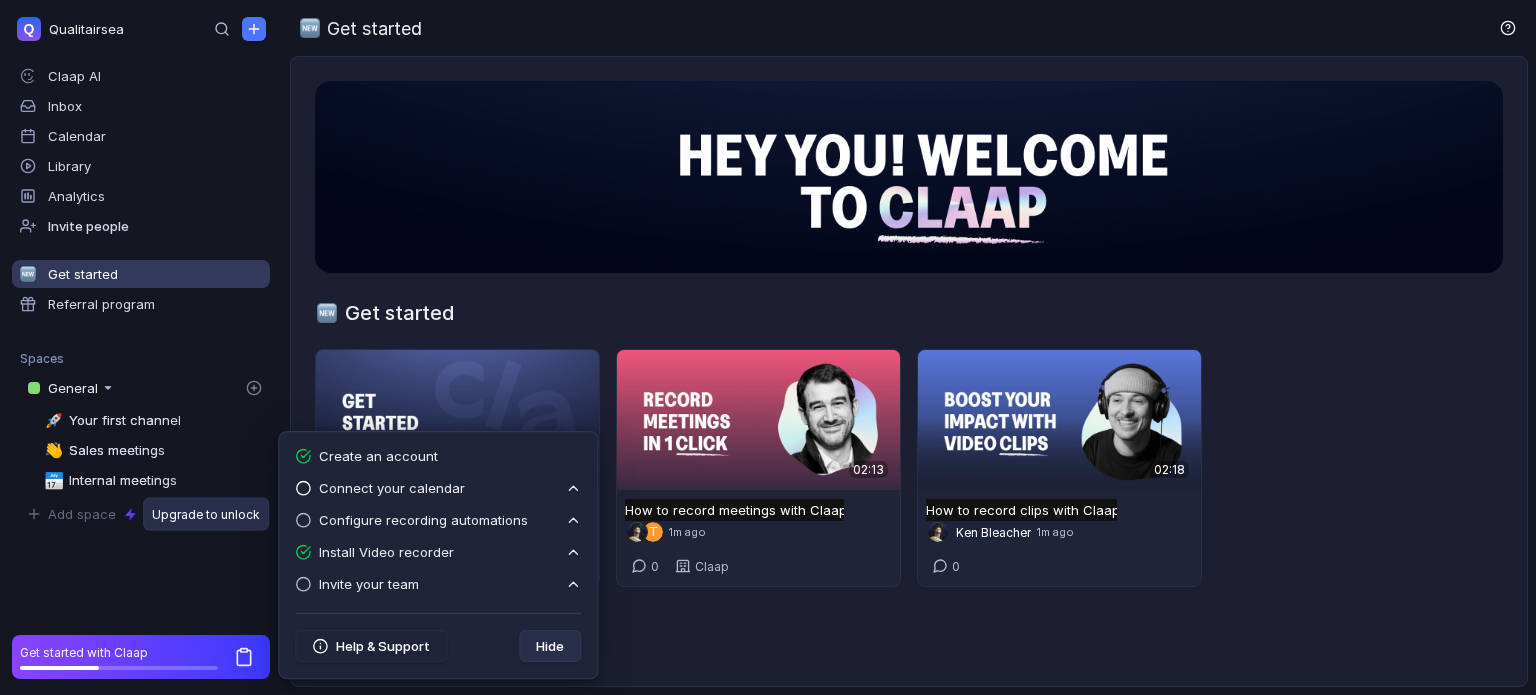 click on "Add space" at bounding box center (82, 514) 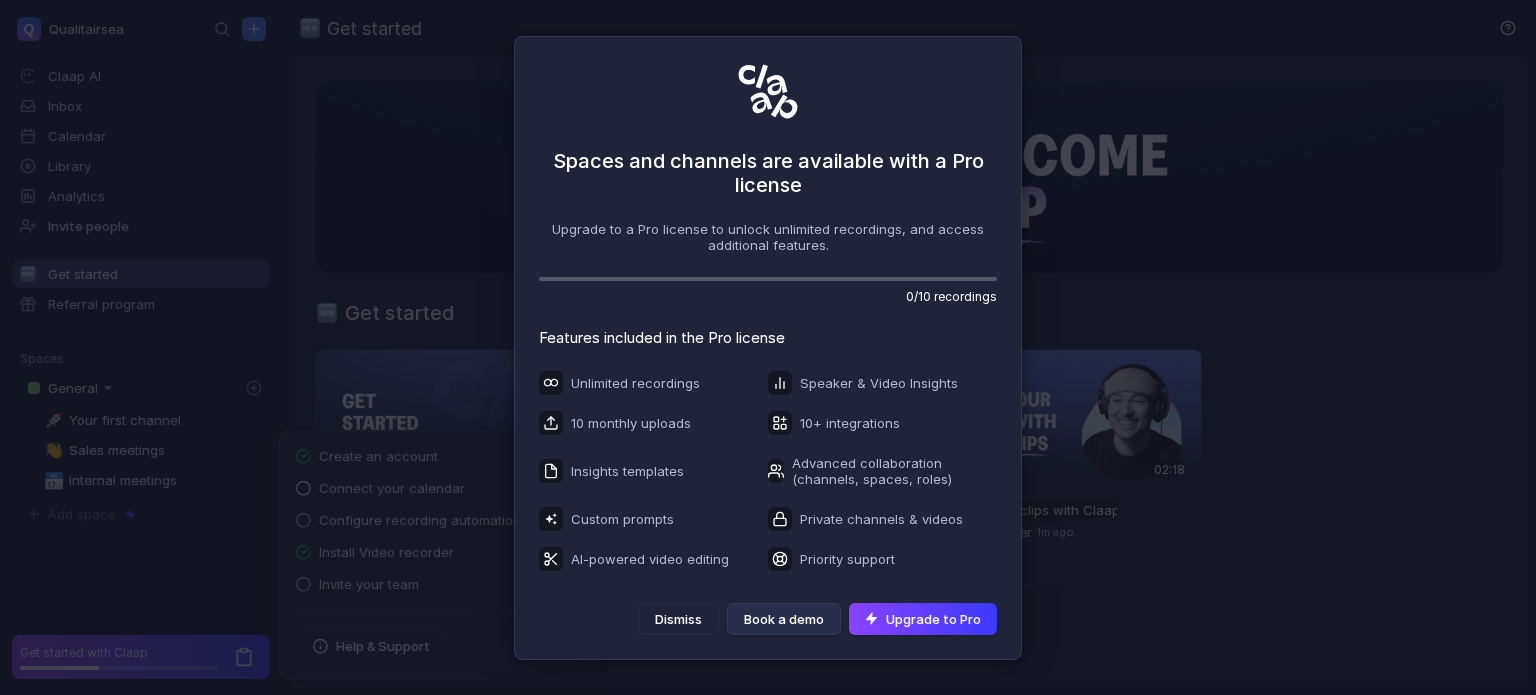 type 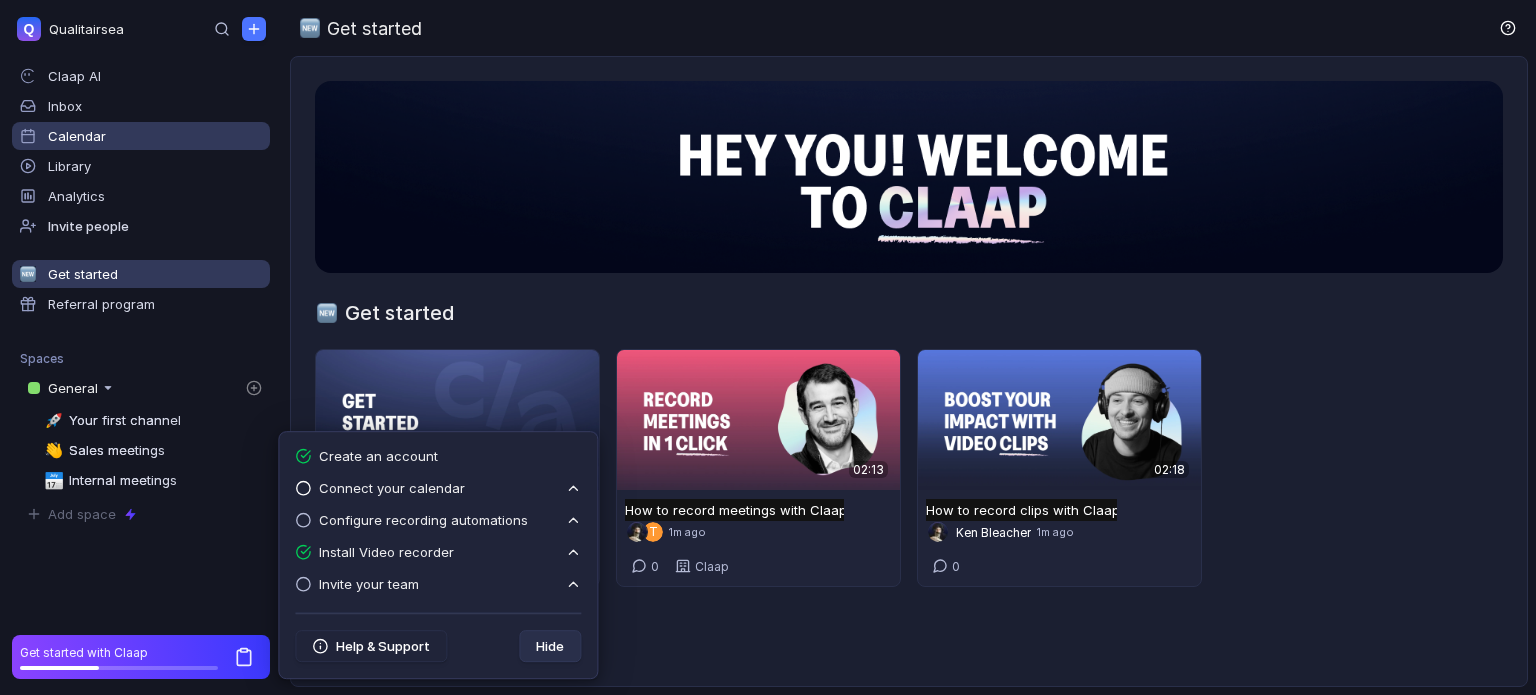 click on "Calendar" at bounding box center (77, 136) 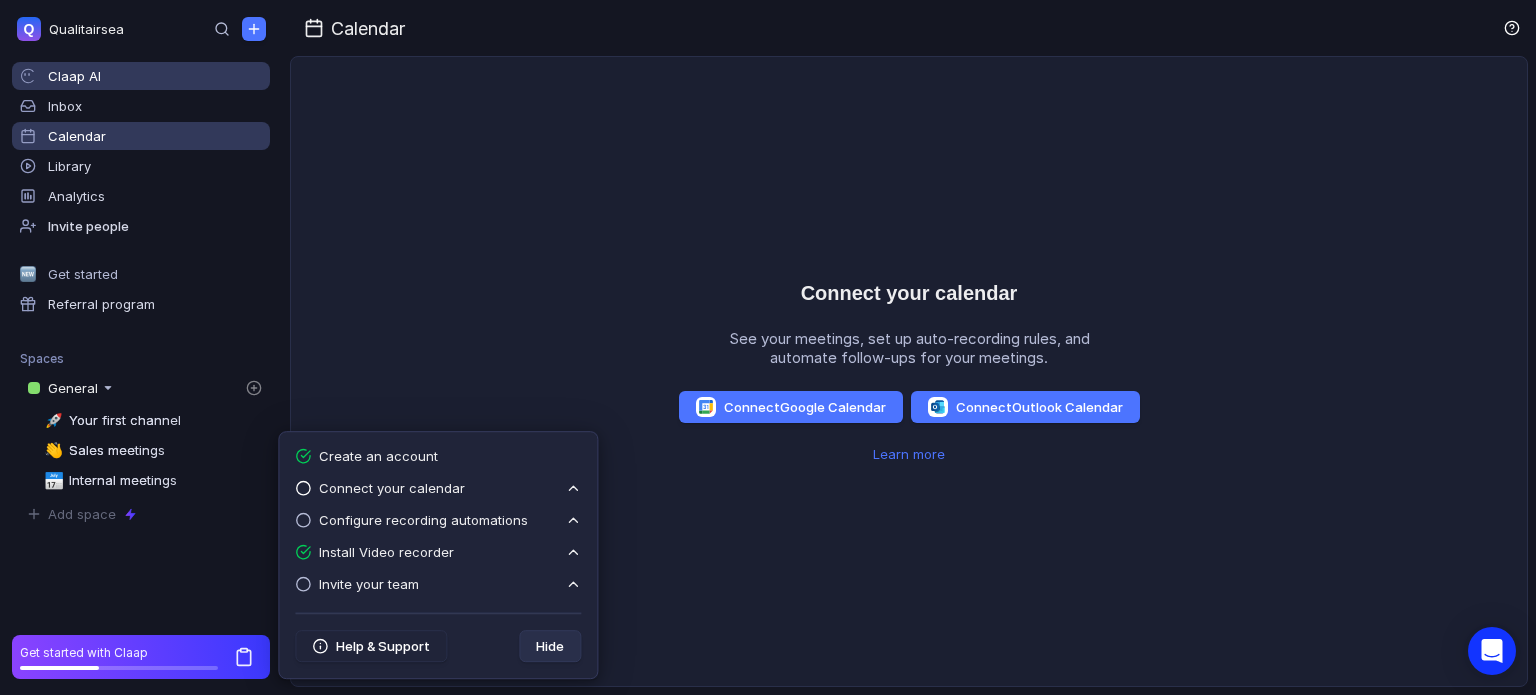 click on "Claap AI" at bounding box center [155, 76] 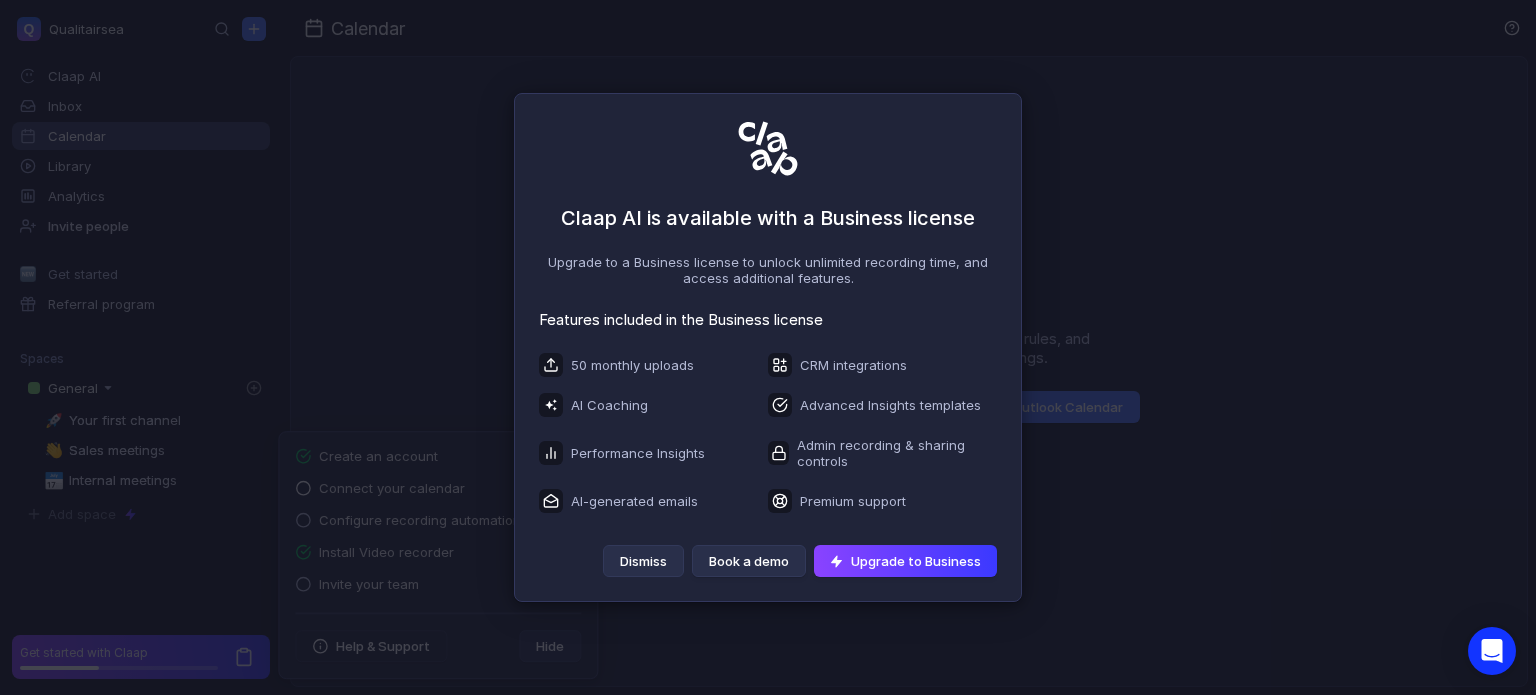 click on "Dismiss" at bounding box center [643, 561] 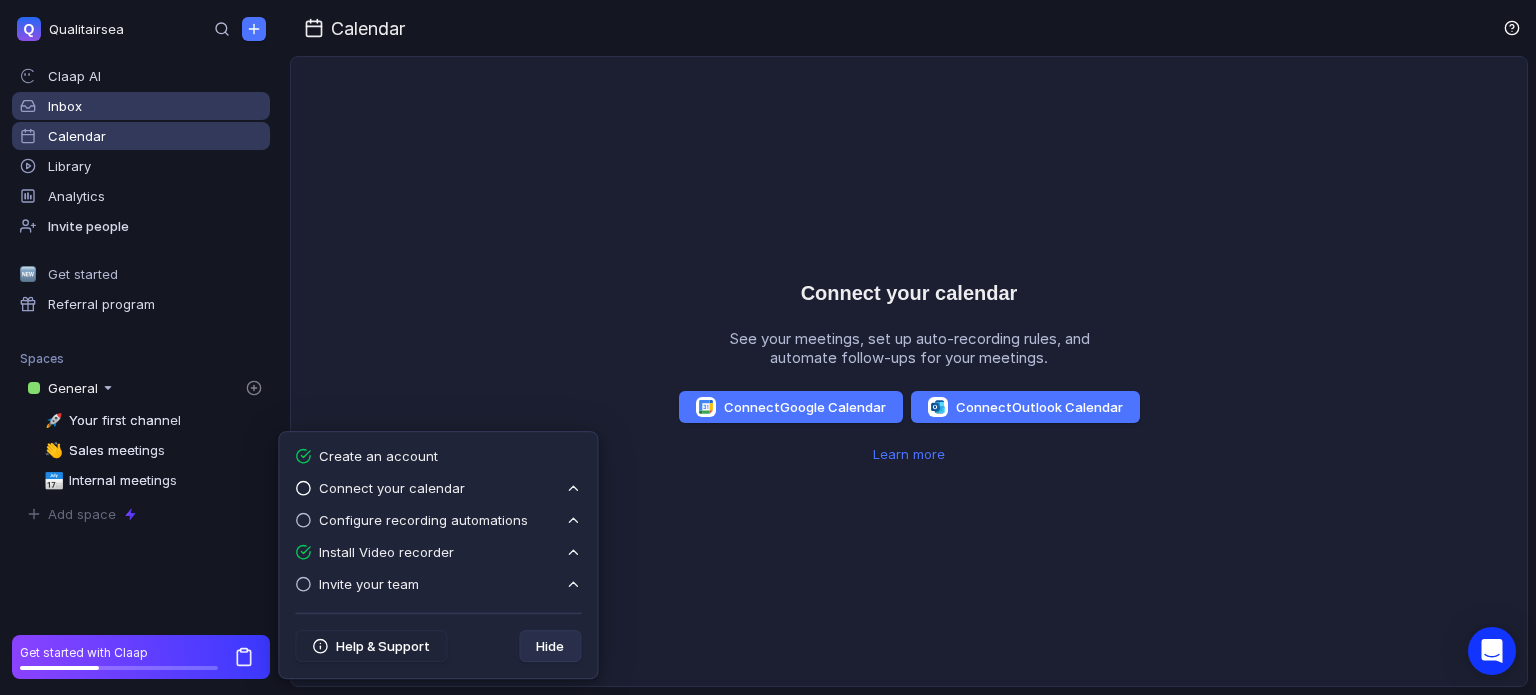 click on "Inbox" at bounding box center [155, 76] 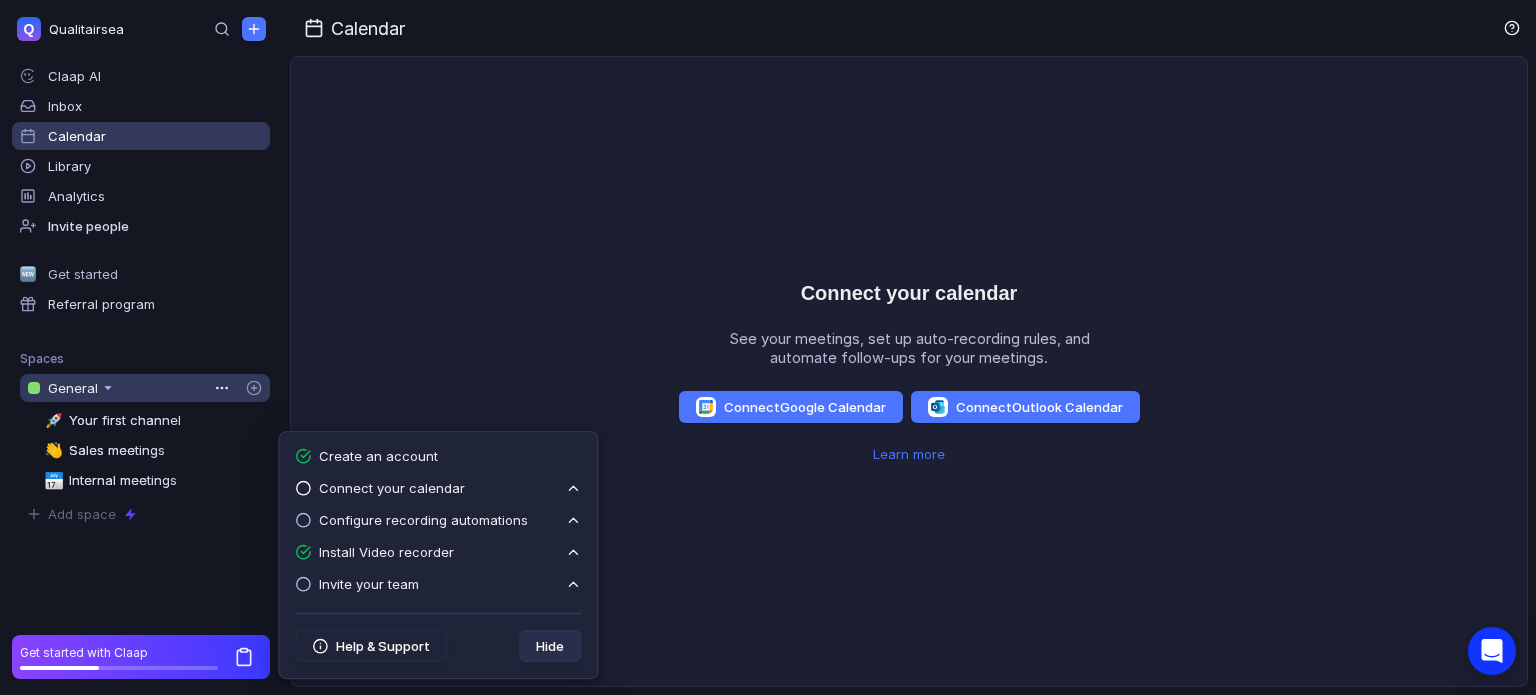 click on "General" at bounding box center [127, 388] 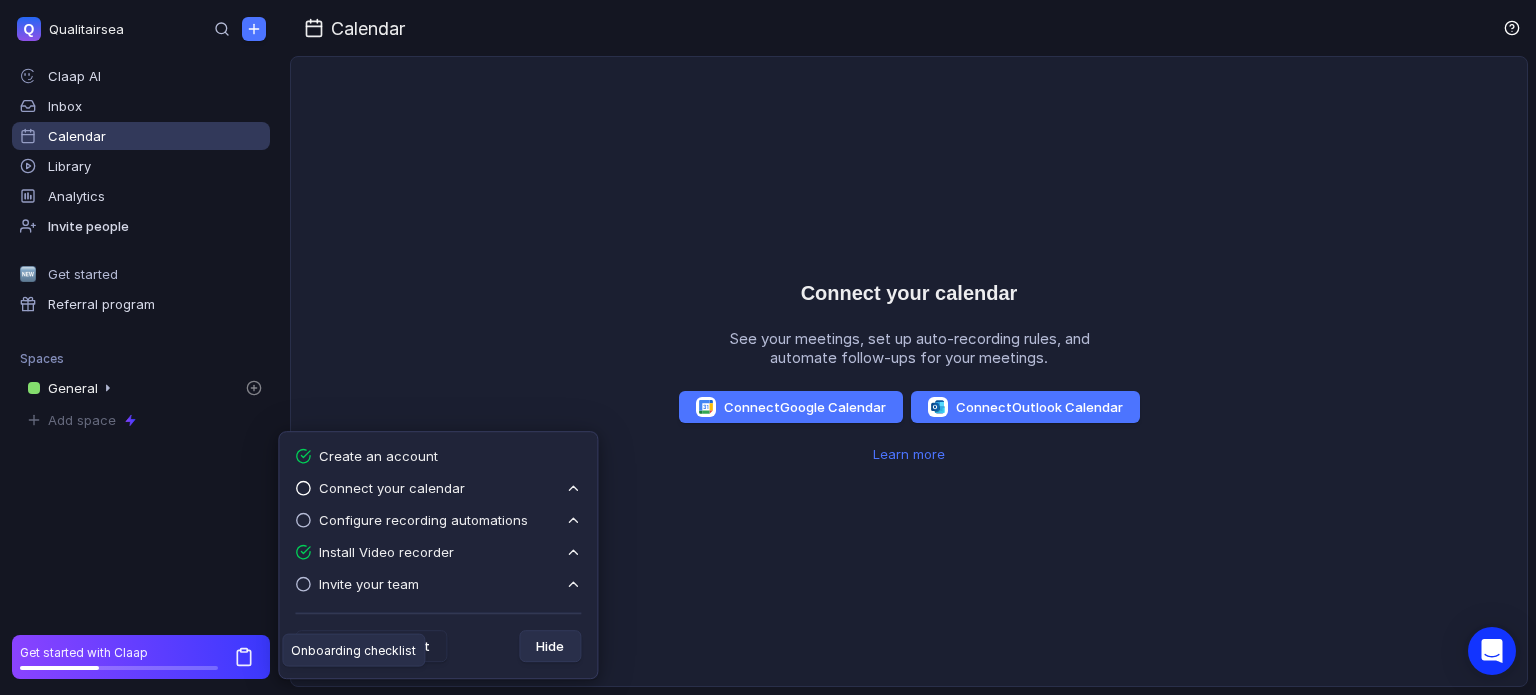 click on "Configure recording automations" at bounding box center [392, 488] 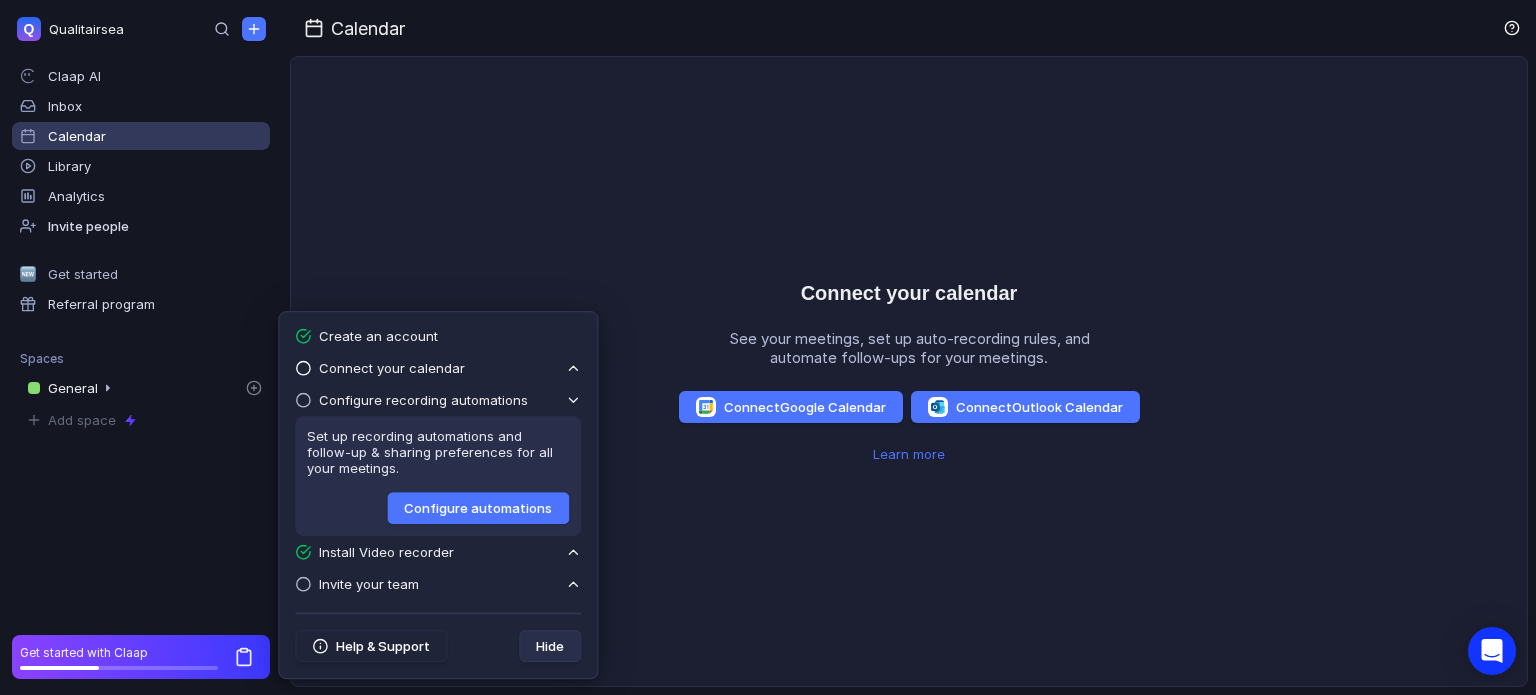 click at bounding box center [303, 400] 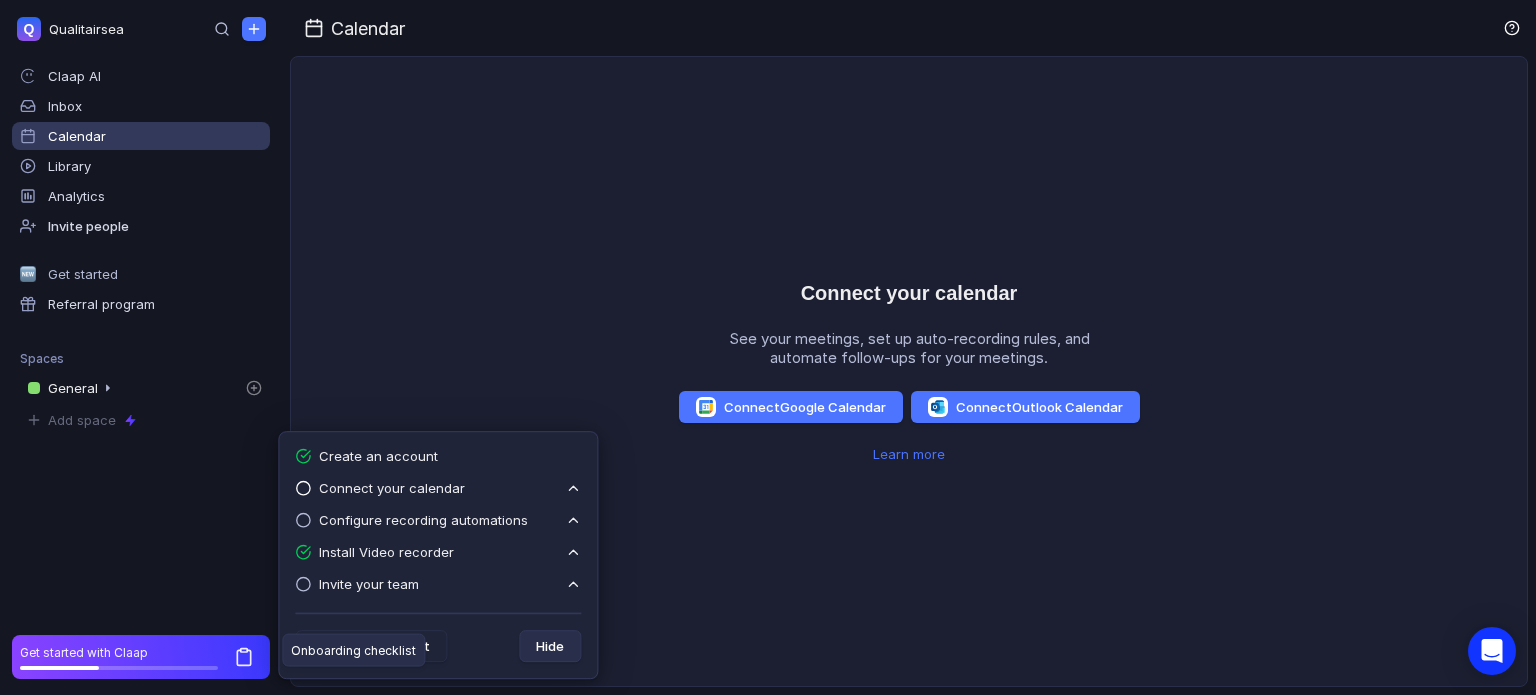 click at bounding box center (303, 520) 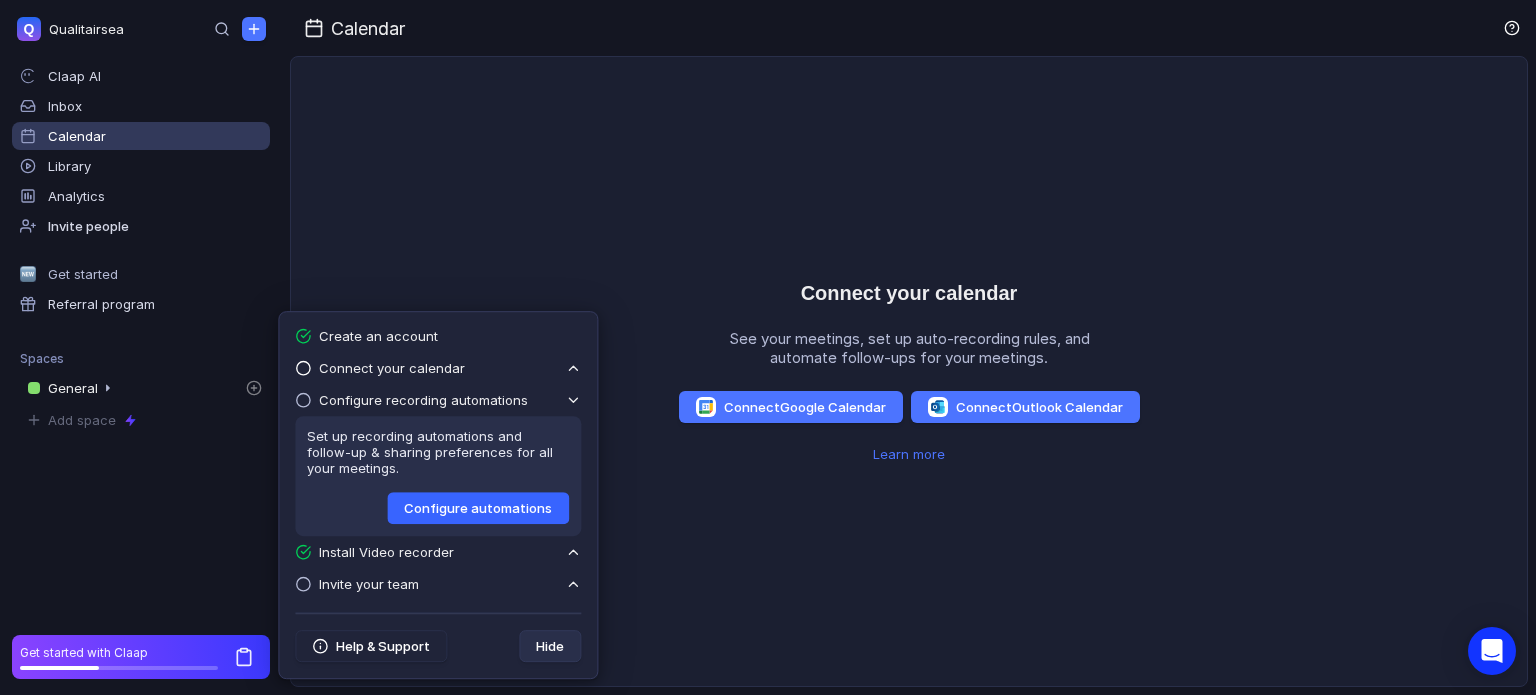 click on "Configure automations" at bounding box center (478, 508) 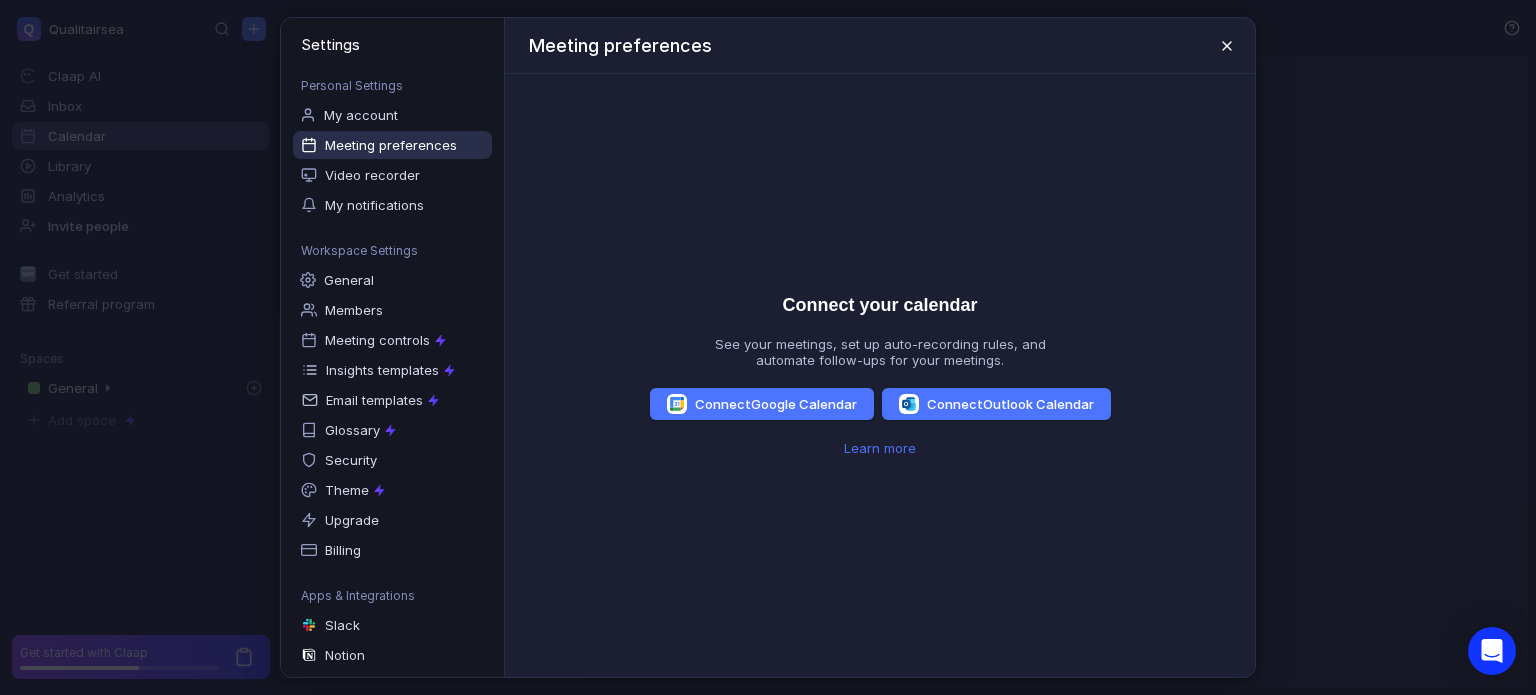 click at bounding box center [1227, 46] 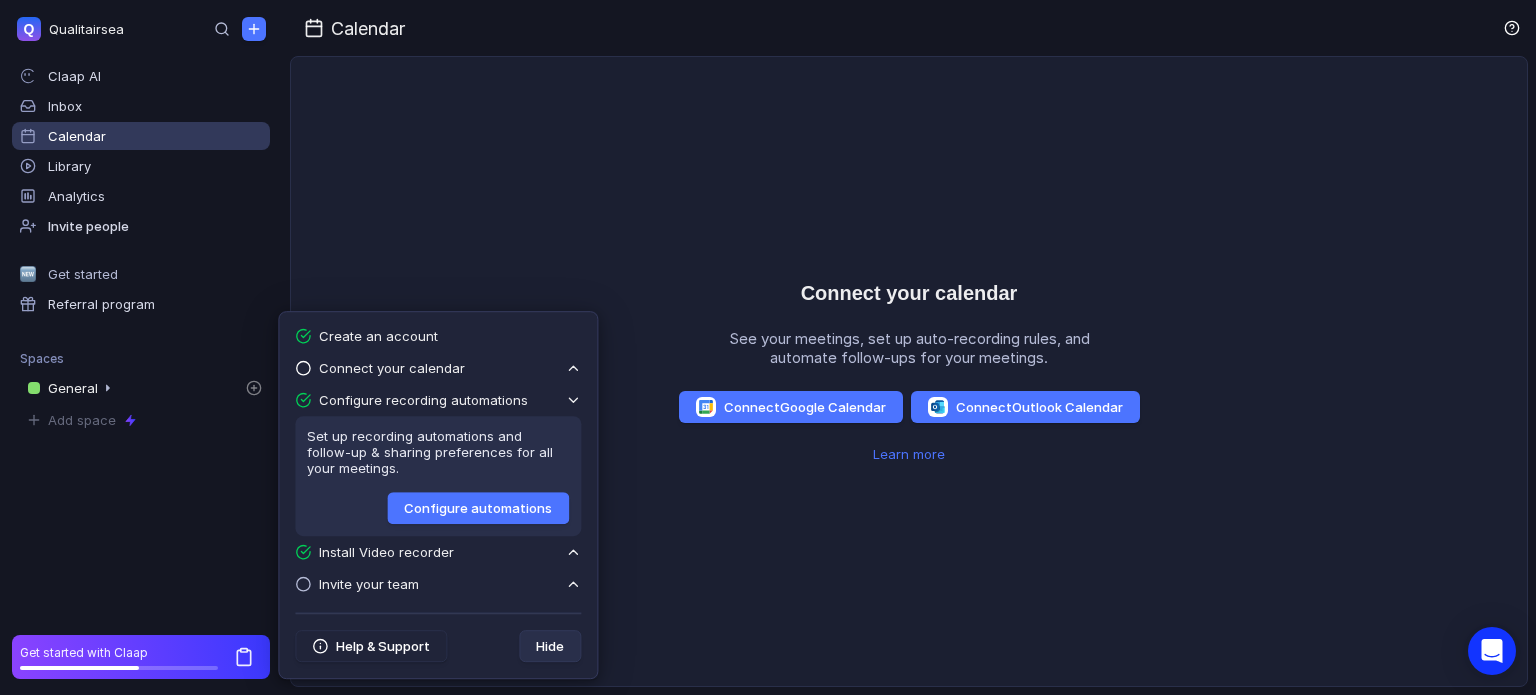 click on "Connect your calendar See your meetings, set up auto-recording rules, and automate follow-ups for your meetings. Connect Google Calendar Connect Outlook Calendar Learn more" at bounding box center [909, 371] 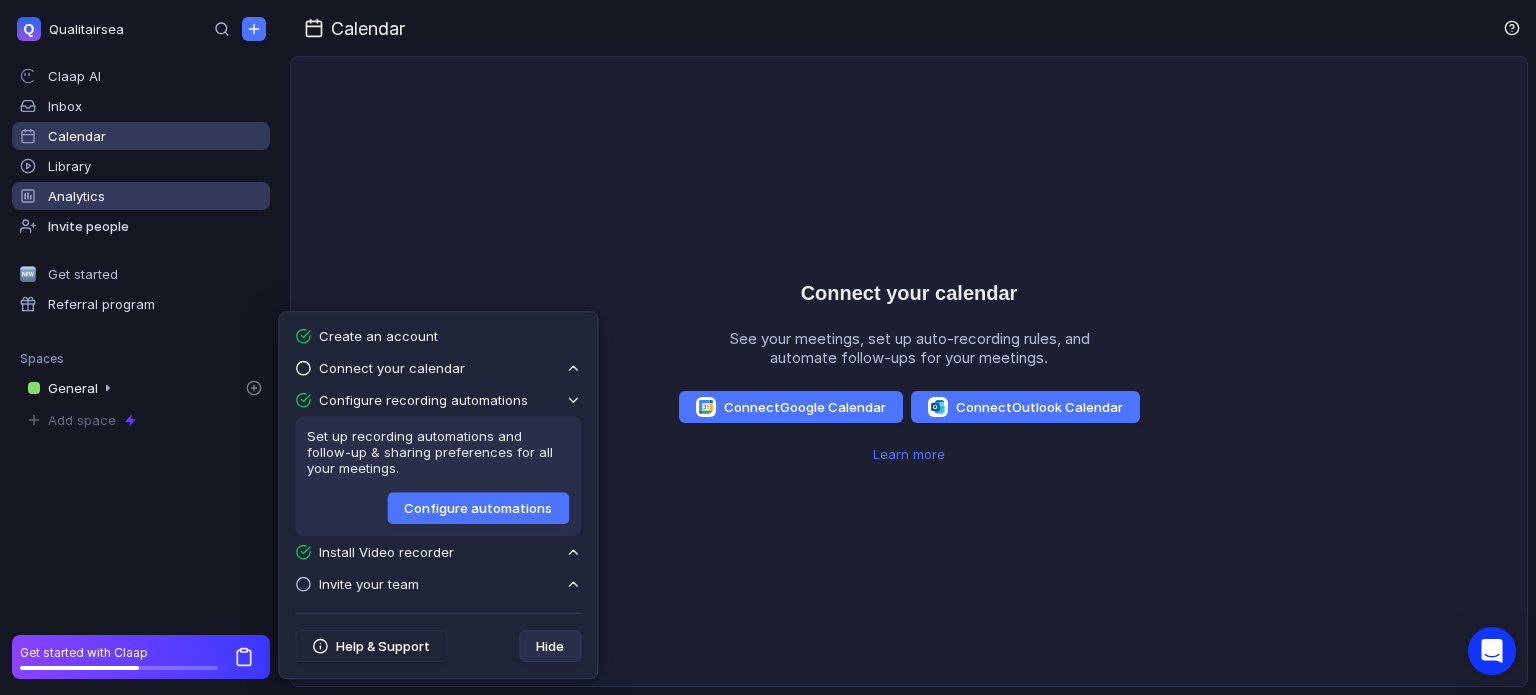 click on "Analytics" at bounding box center [141, 196] 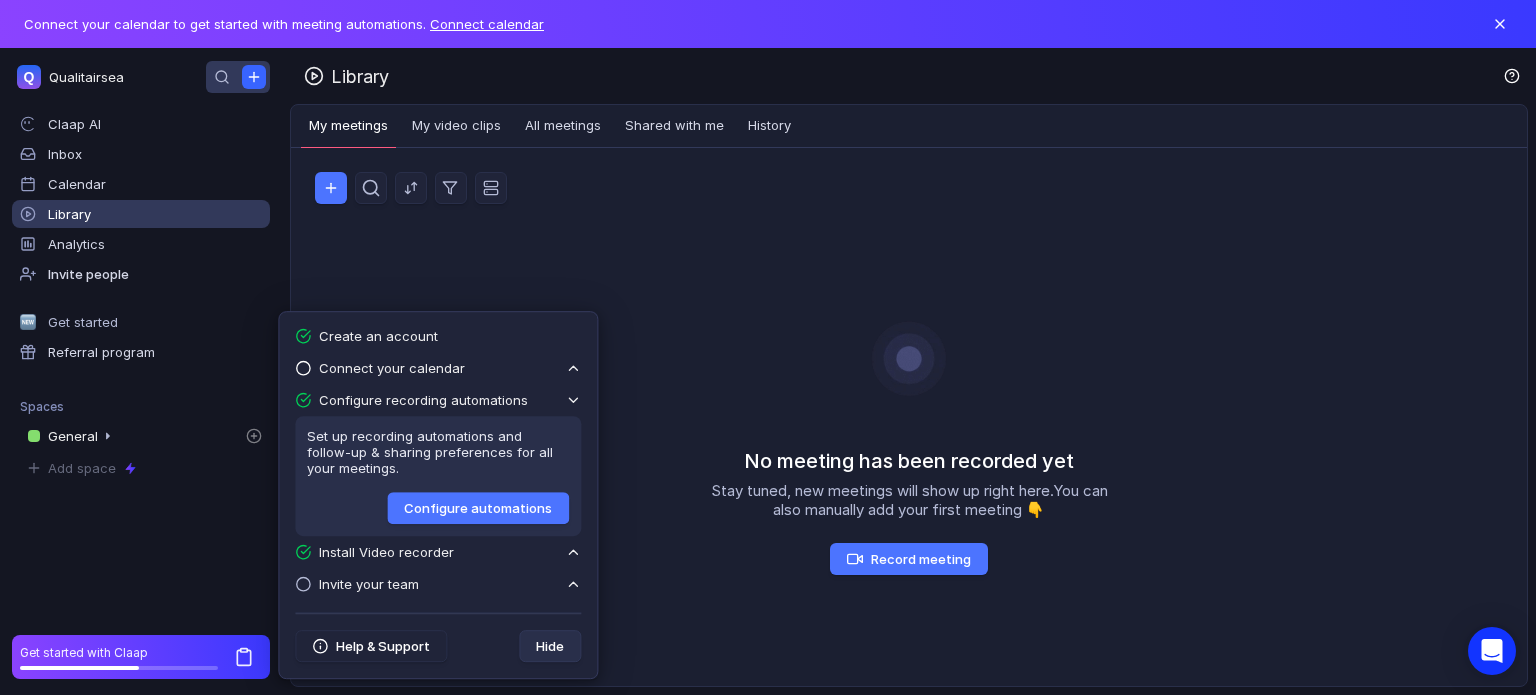 click at bounding box center (254, 77) 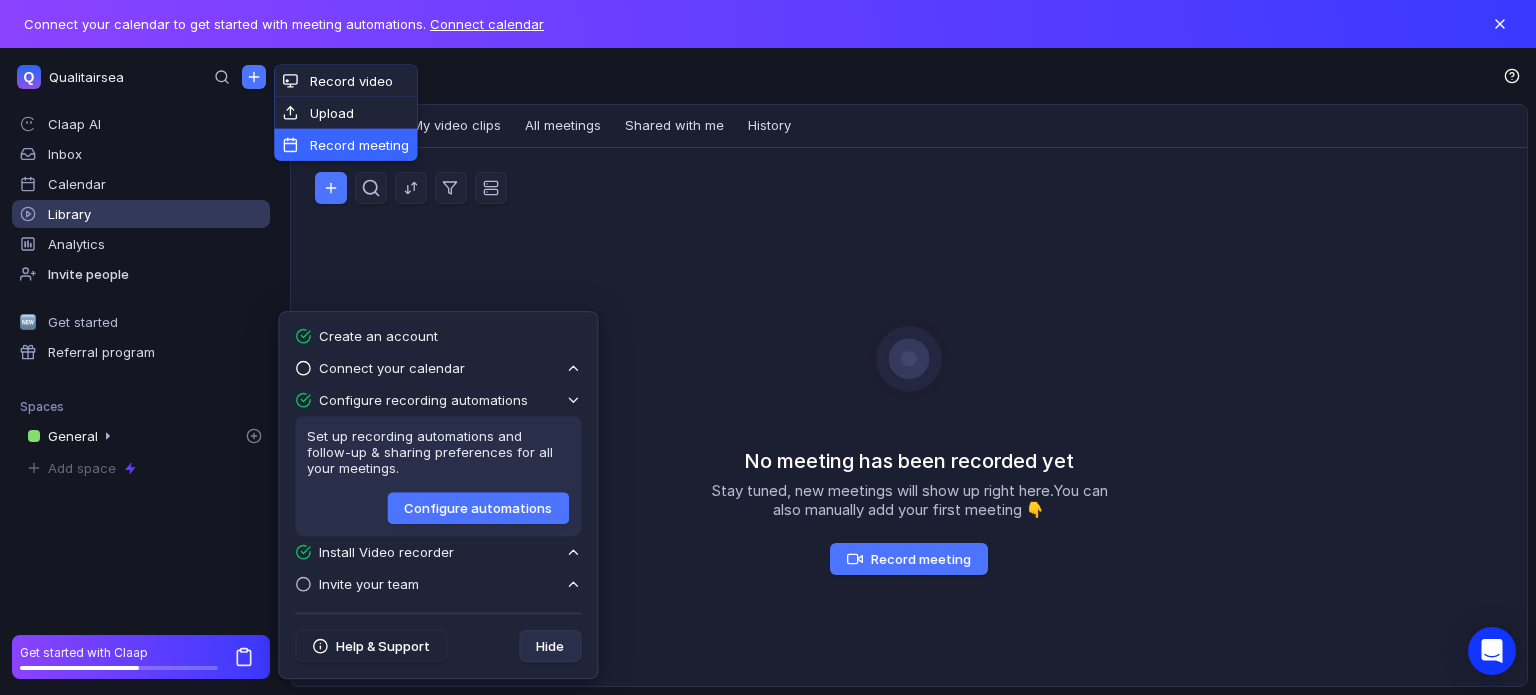 click on "Record meeting" at bounding box center [345, 145] 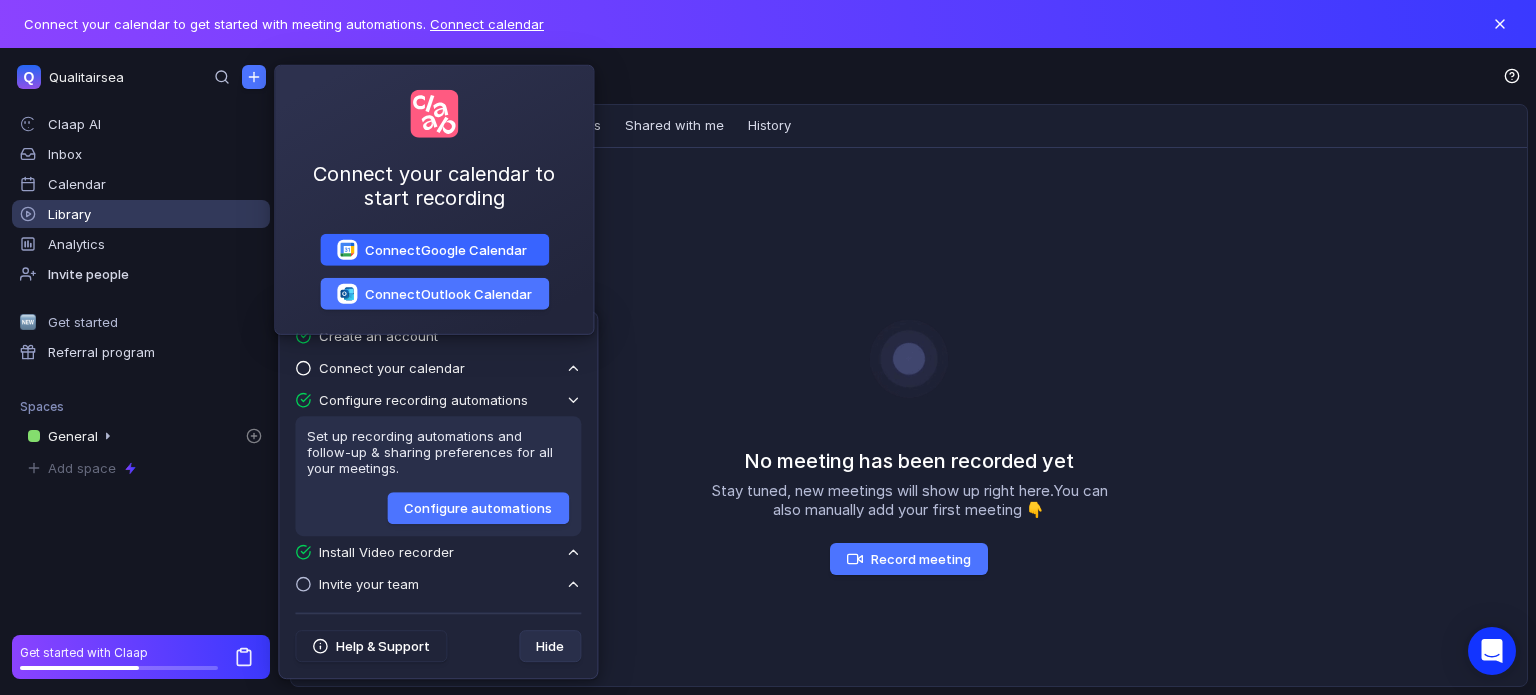 click on "Connect Google Calendar" at bounding box center [446, 250] 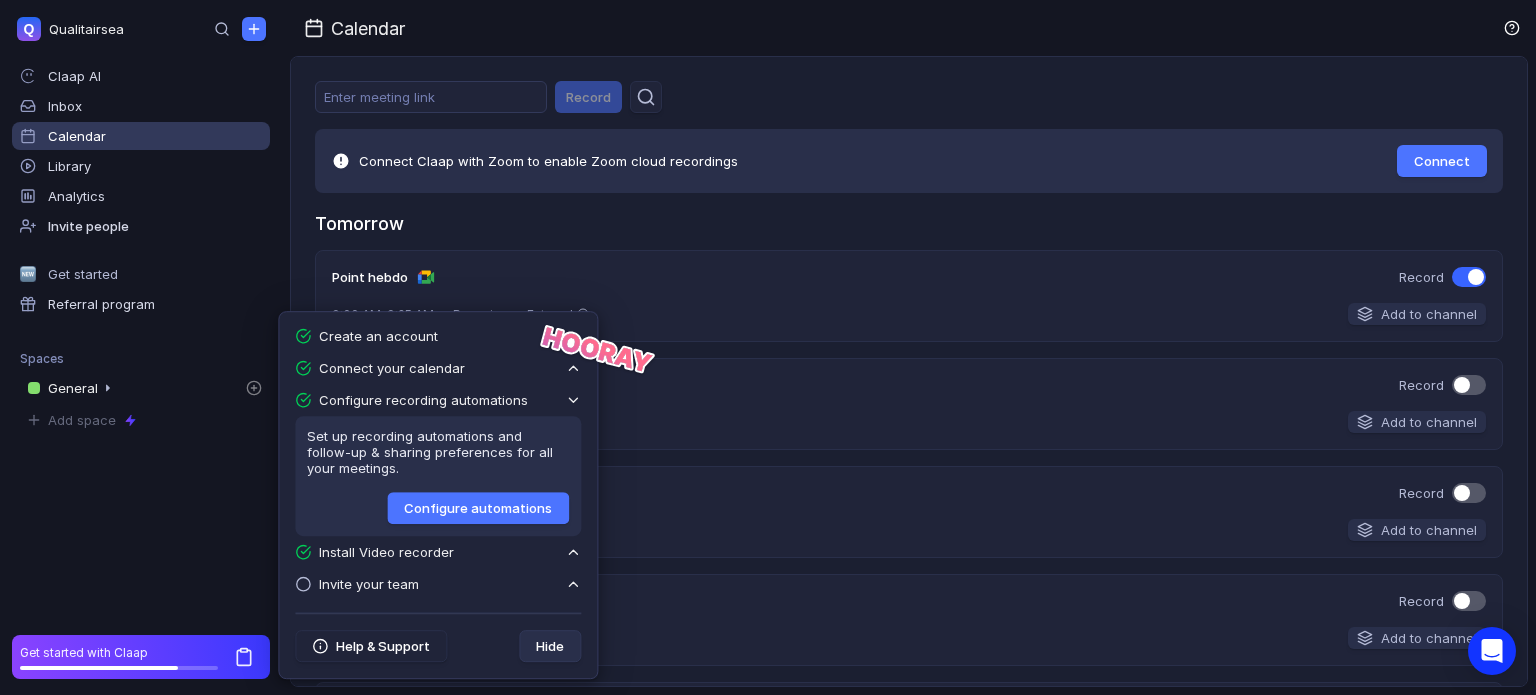 click on "Tomorrow" at bounding box center [909, 223] 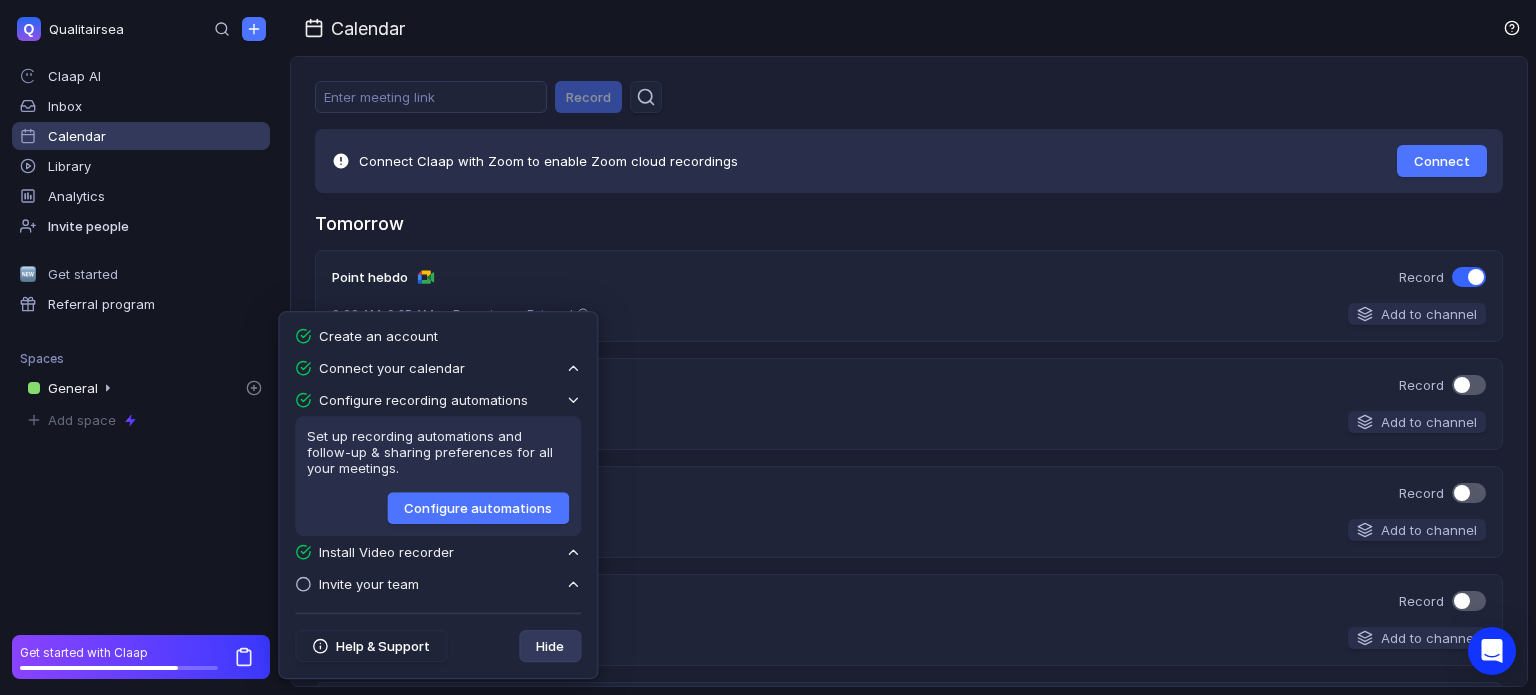 click on "Hide" at bounding box center (550, 646) 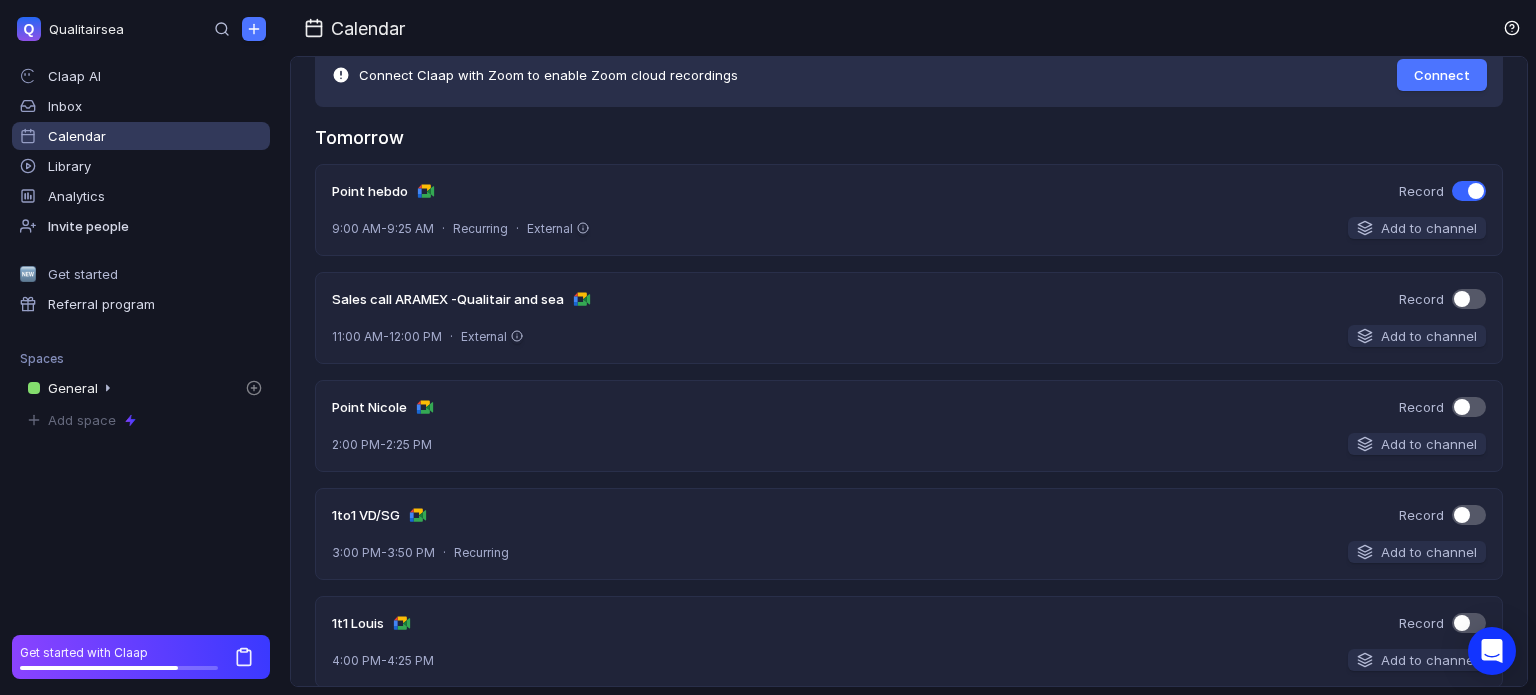 scroll, scrollTop: 87, scrollLeft: 0, axis: vertical 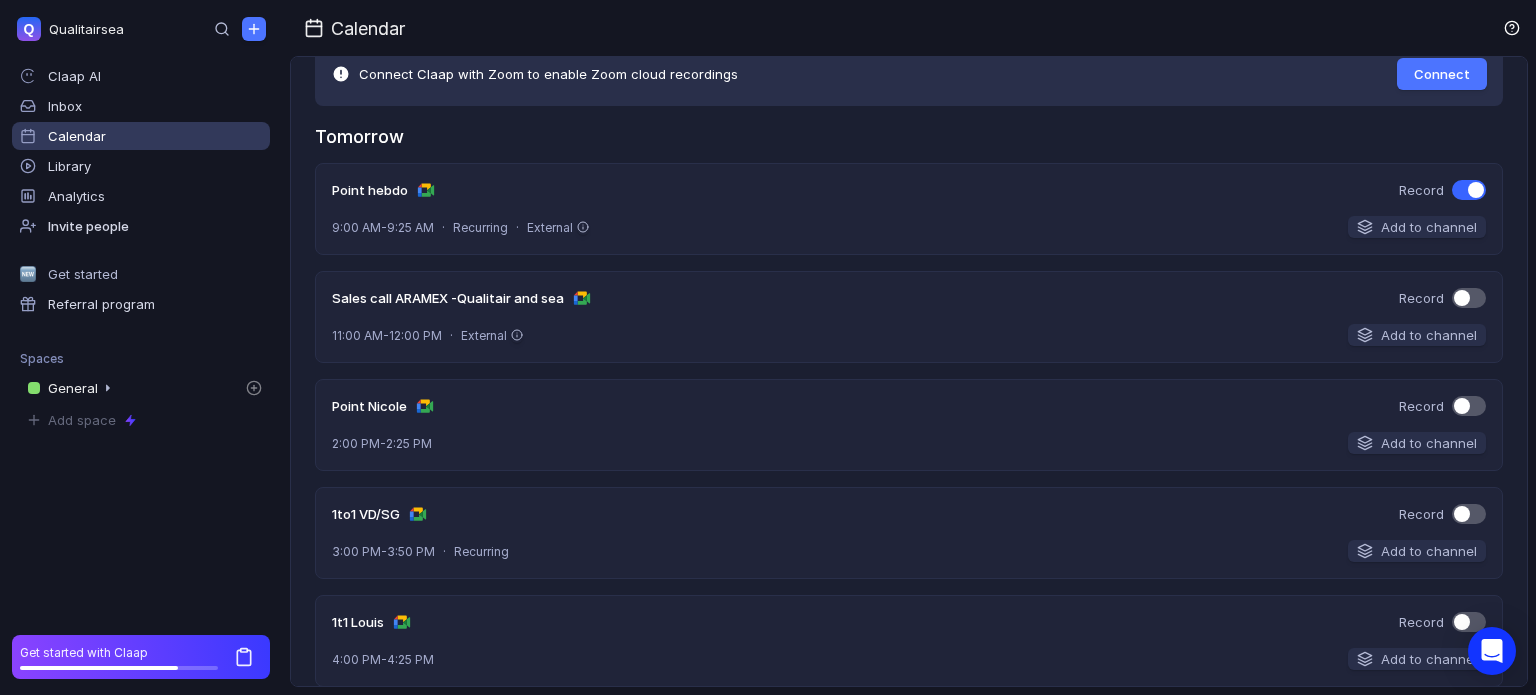 click at bounding box center (1469, 190) 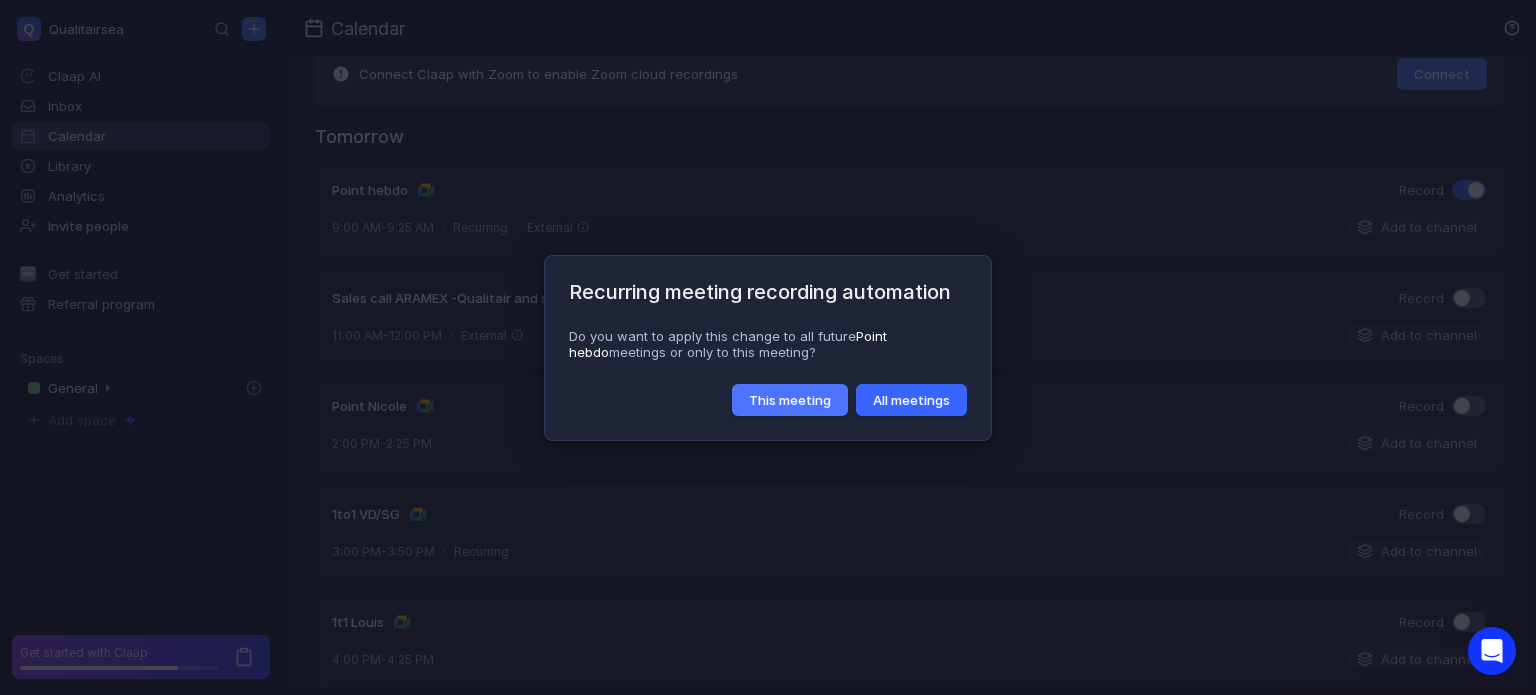 type 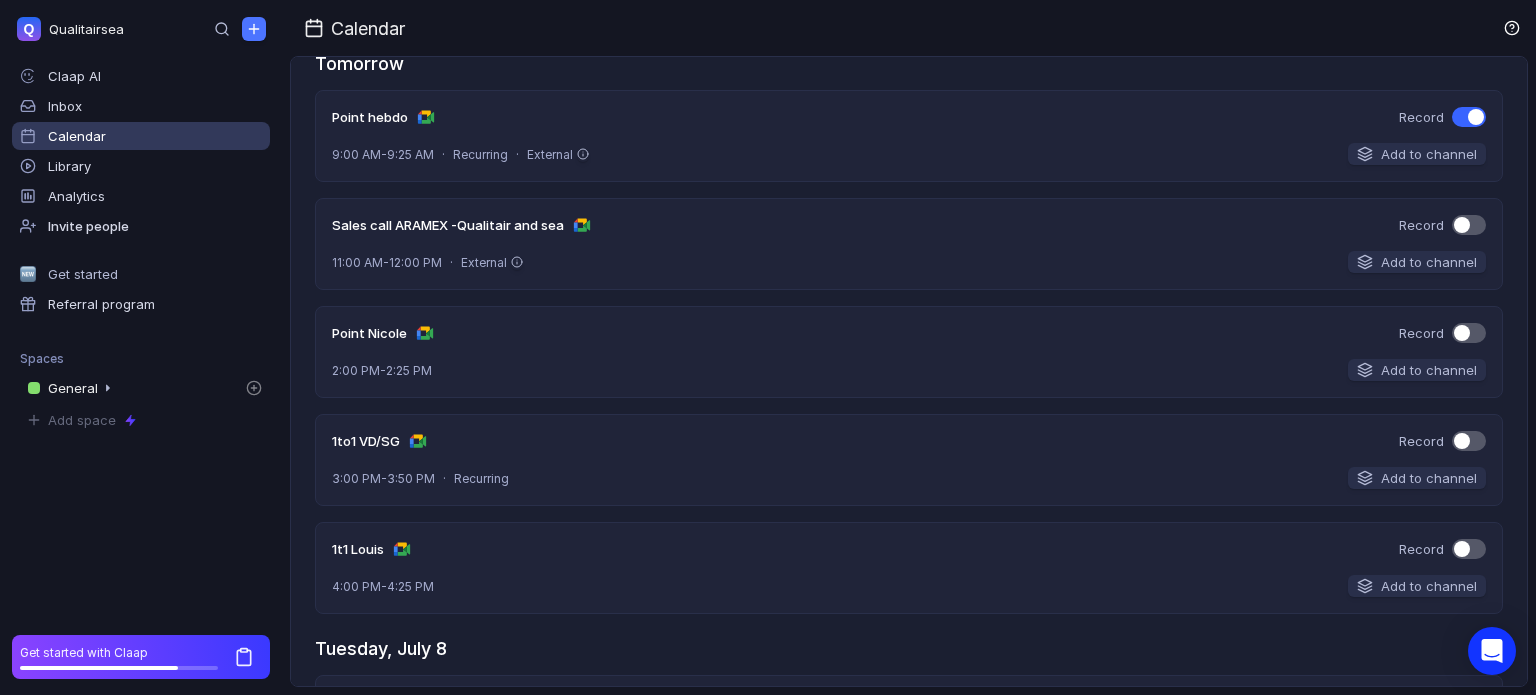 scroll, scrollTop: 143, scrollLeft: 0, axis: vertical 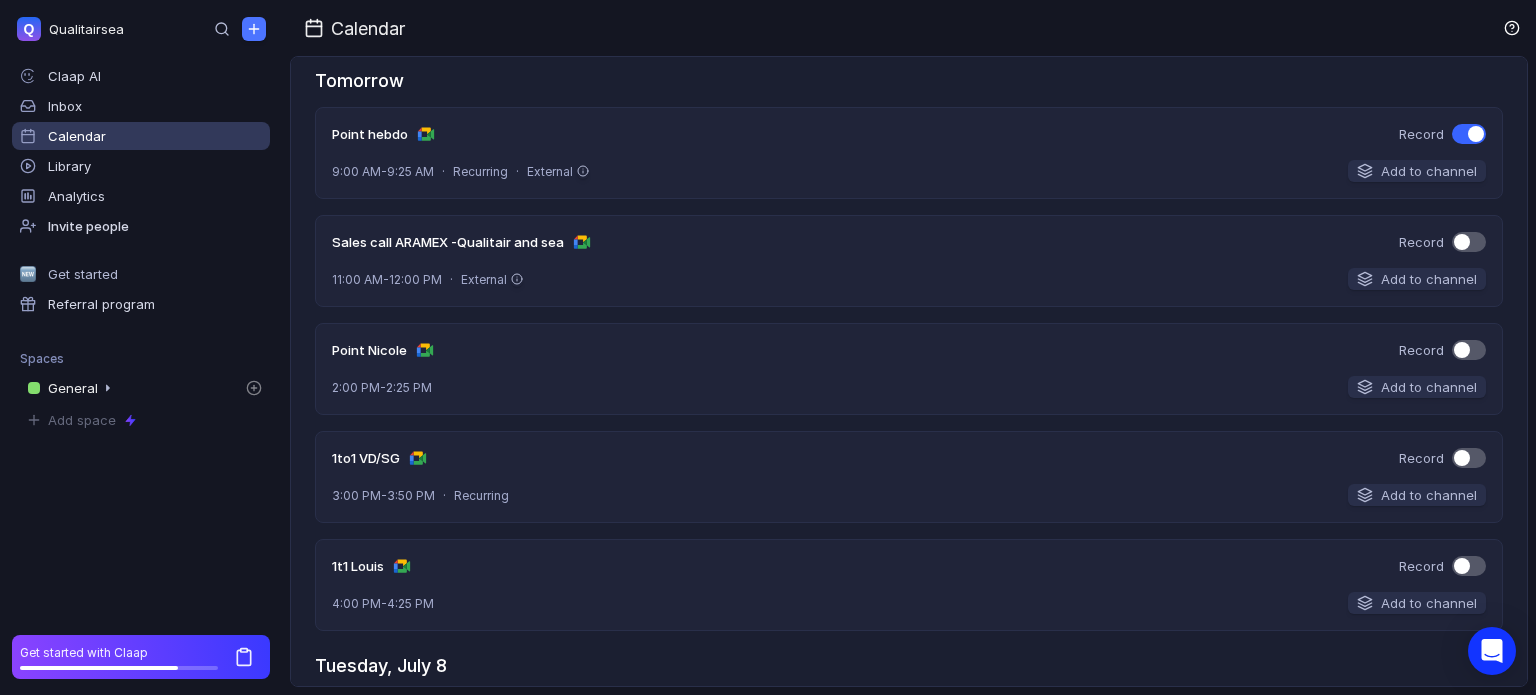 click at bounding box center [1476, 134] 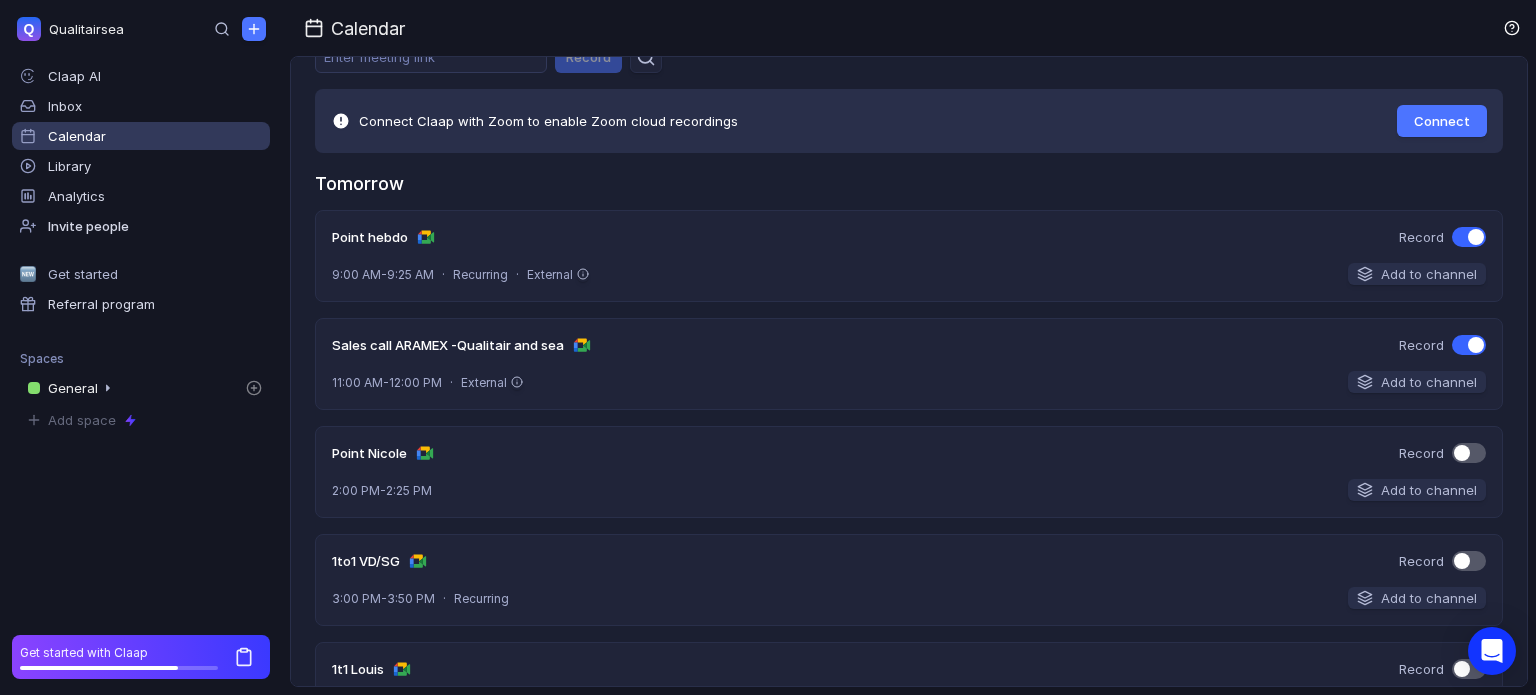scroll, scrollTop: 0, scrollLeft: 0, axis: both 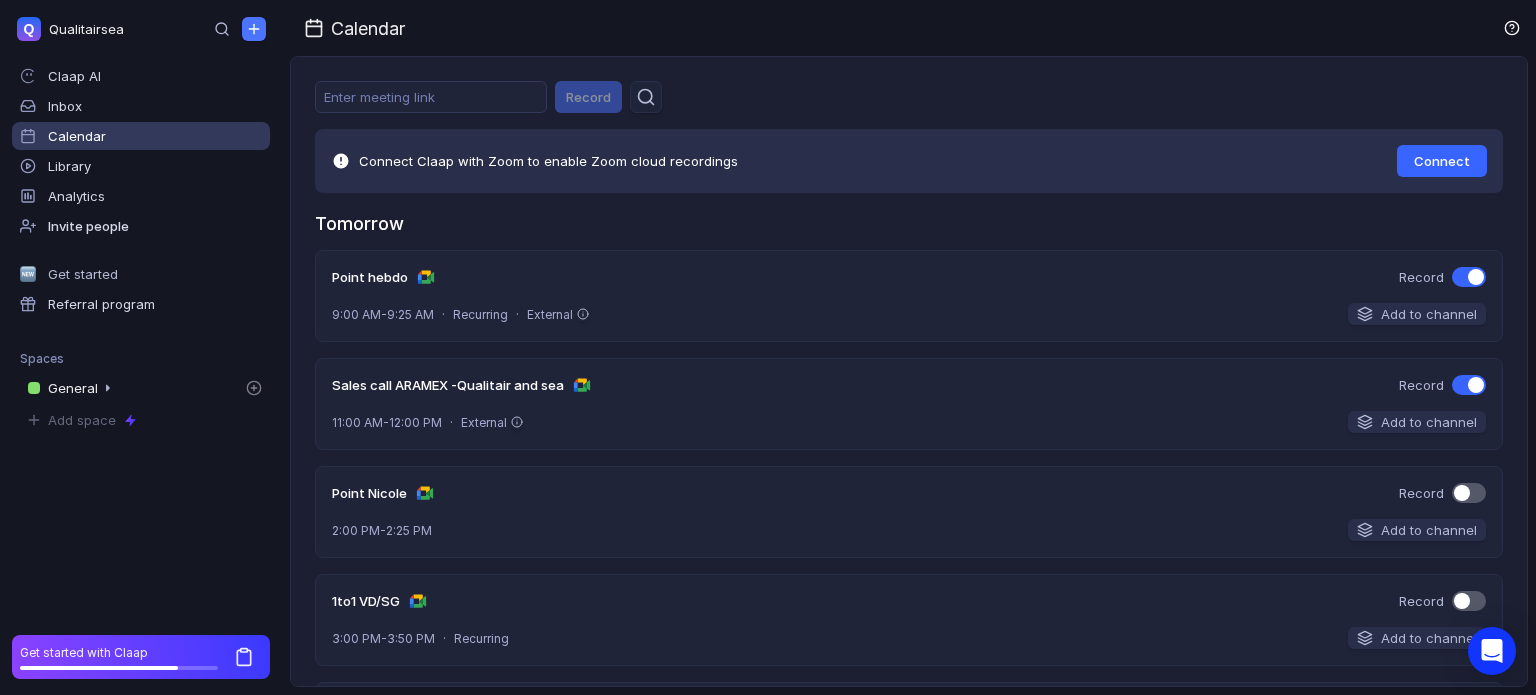 click on "Connect" at bounding box center [1442, 161] 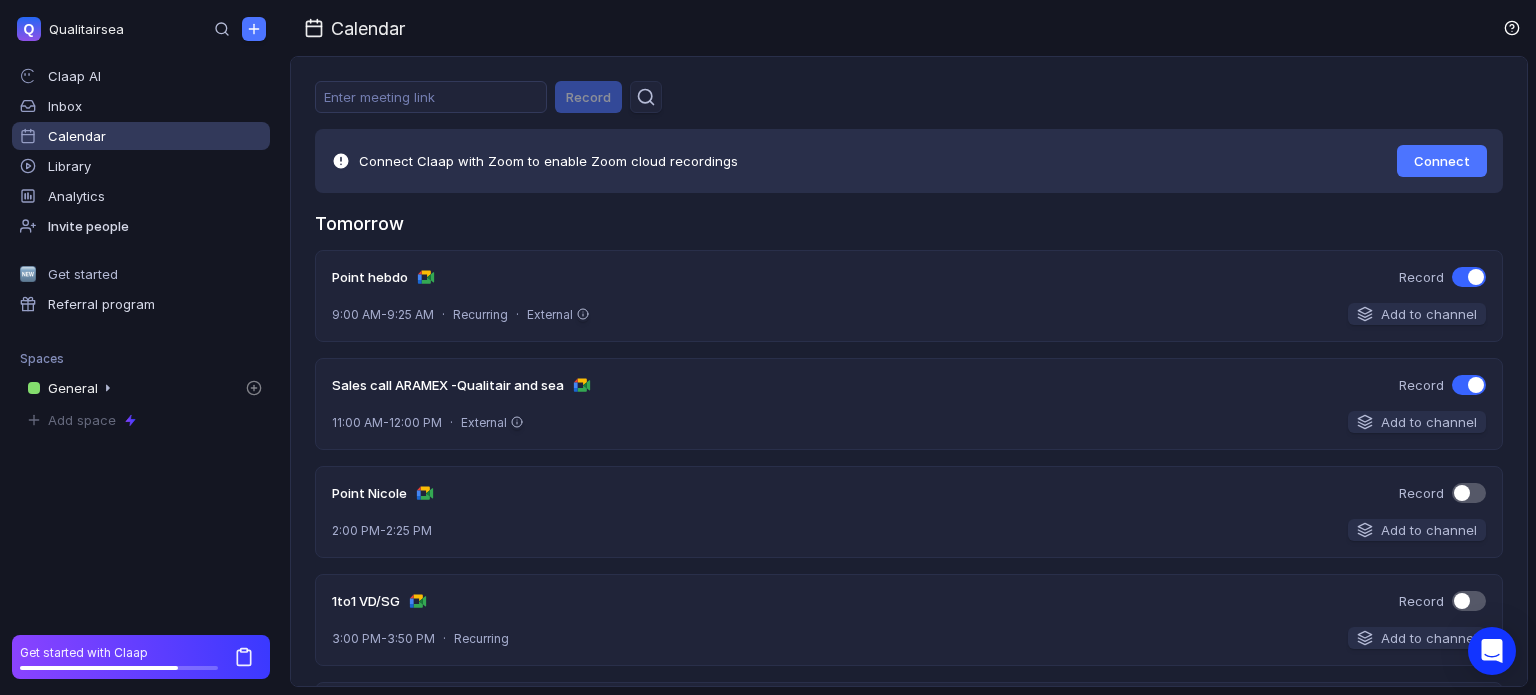 type 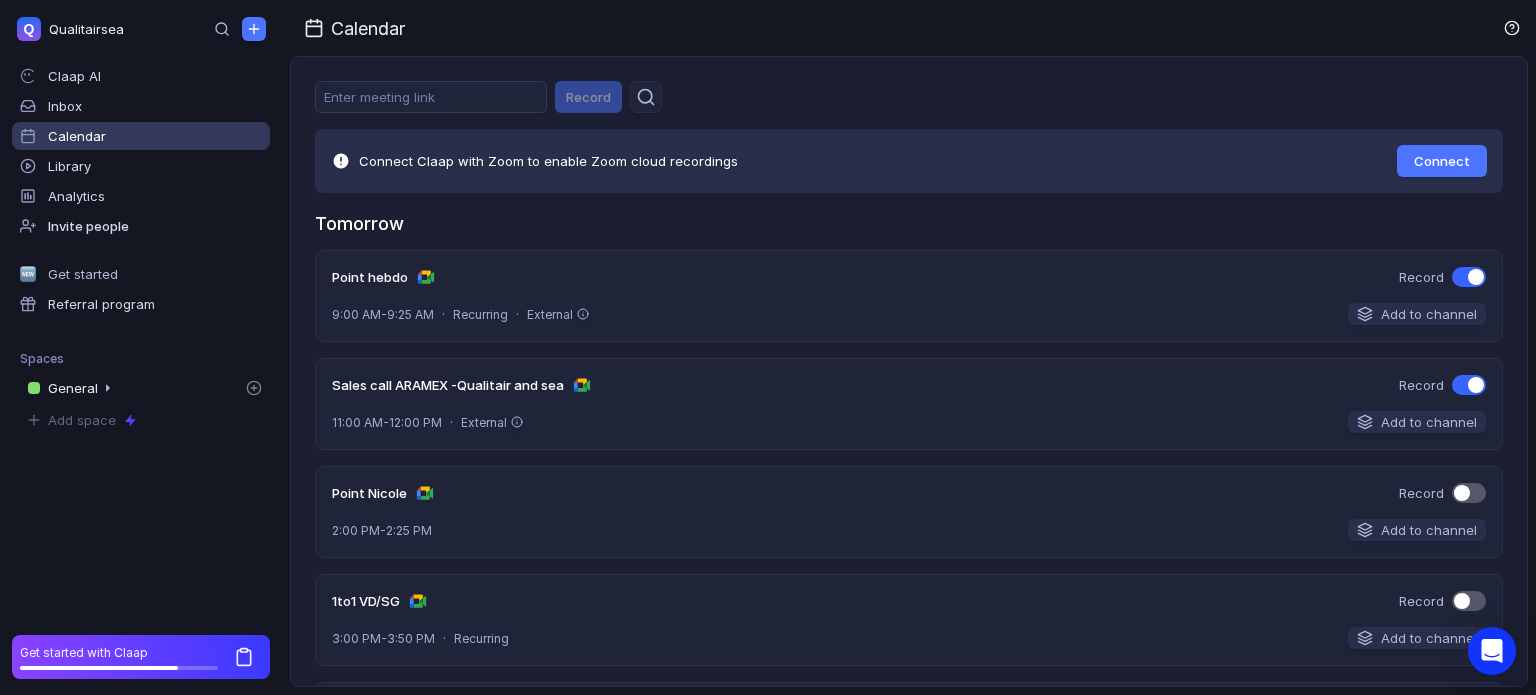click on "Connect Claap with Zoom to enable Zoom cloud recordings" at bounding box center (548, 161) 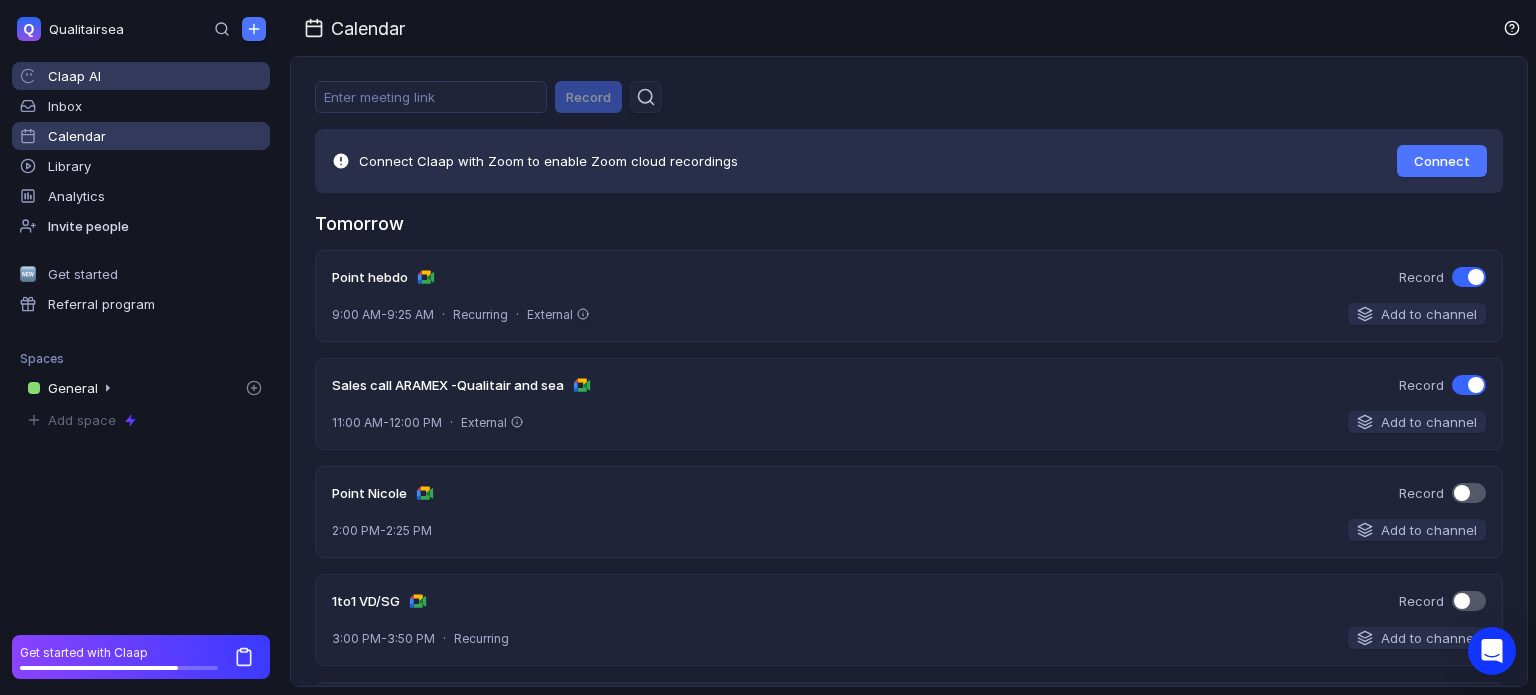 click on "Claap AI" at bounding box center [141, 76] 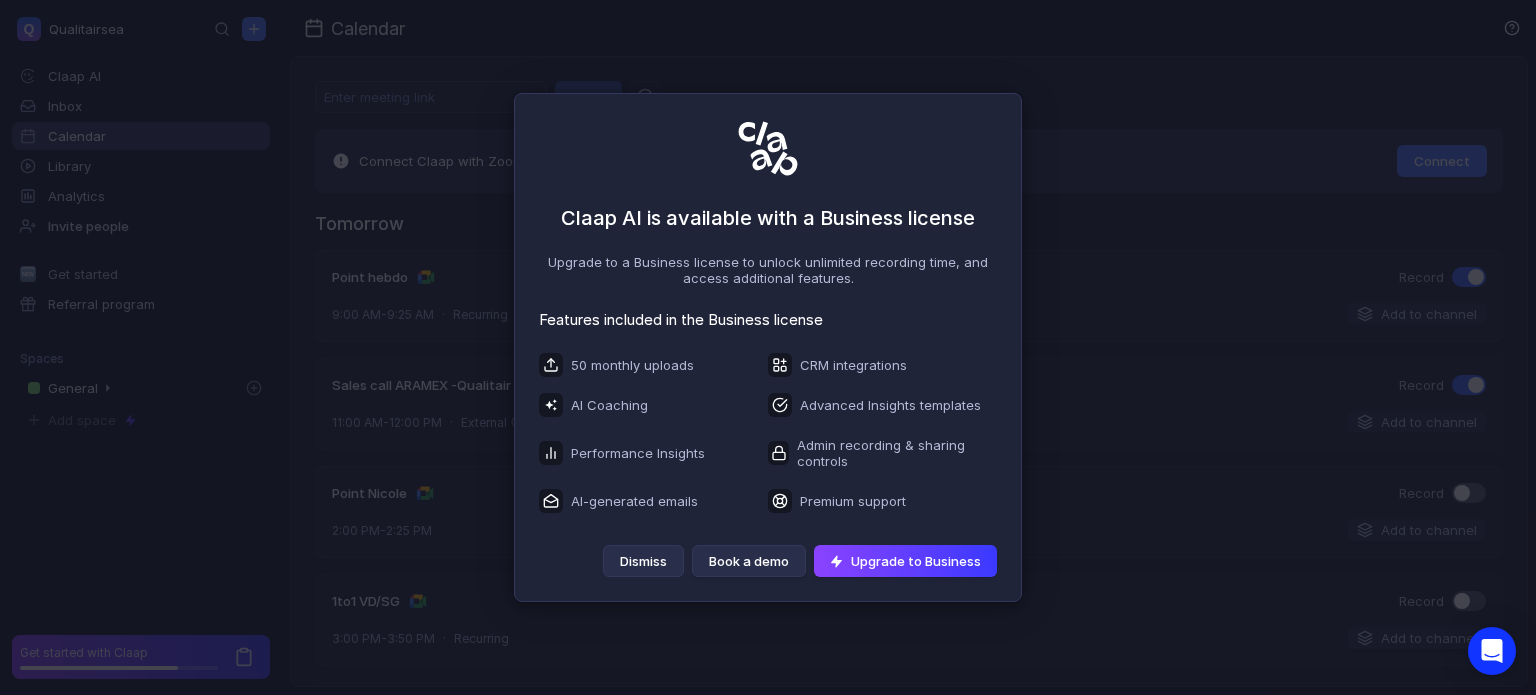 click on "Dismiss" at bounding box center [643, 561] 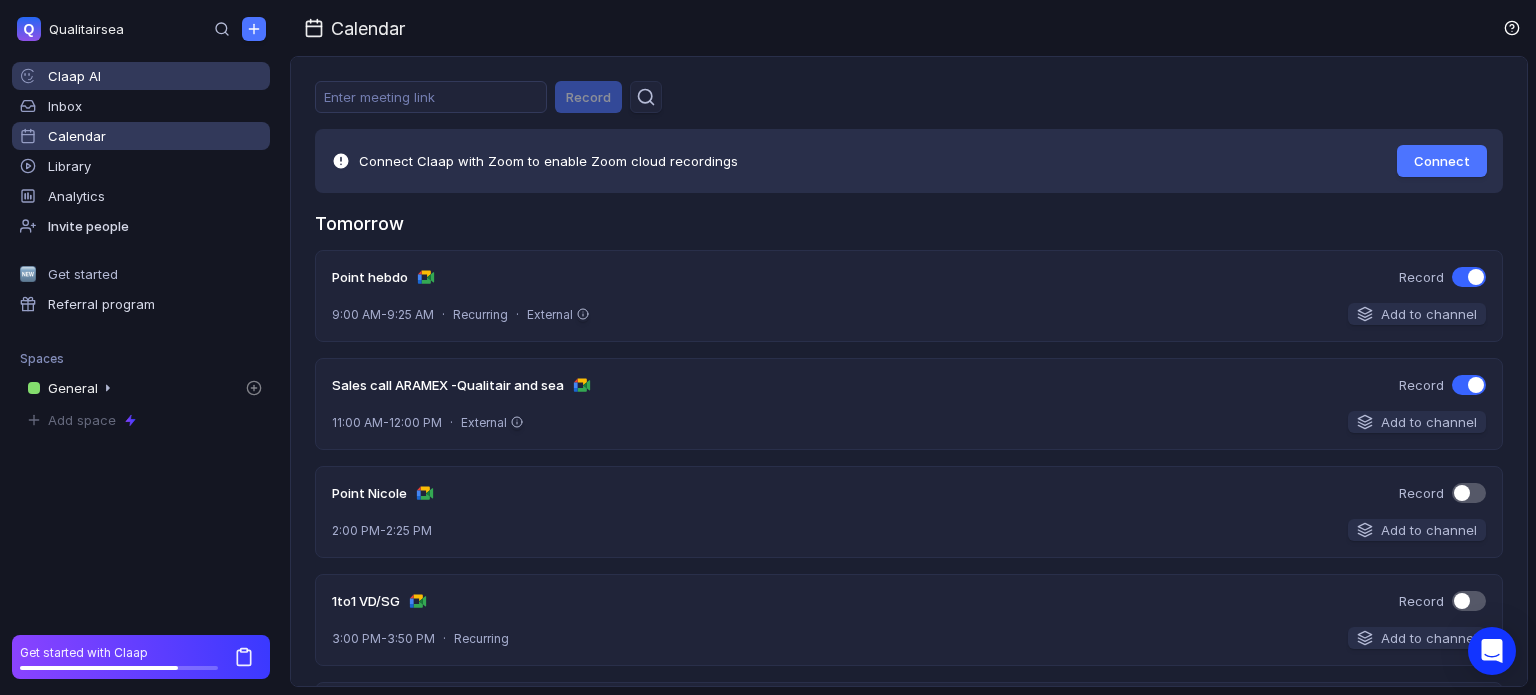 click on "Claap AI" at bounding box center (155, 76) 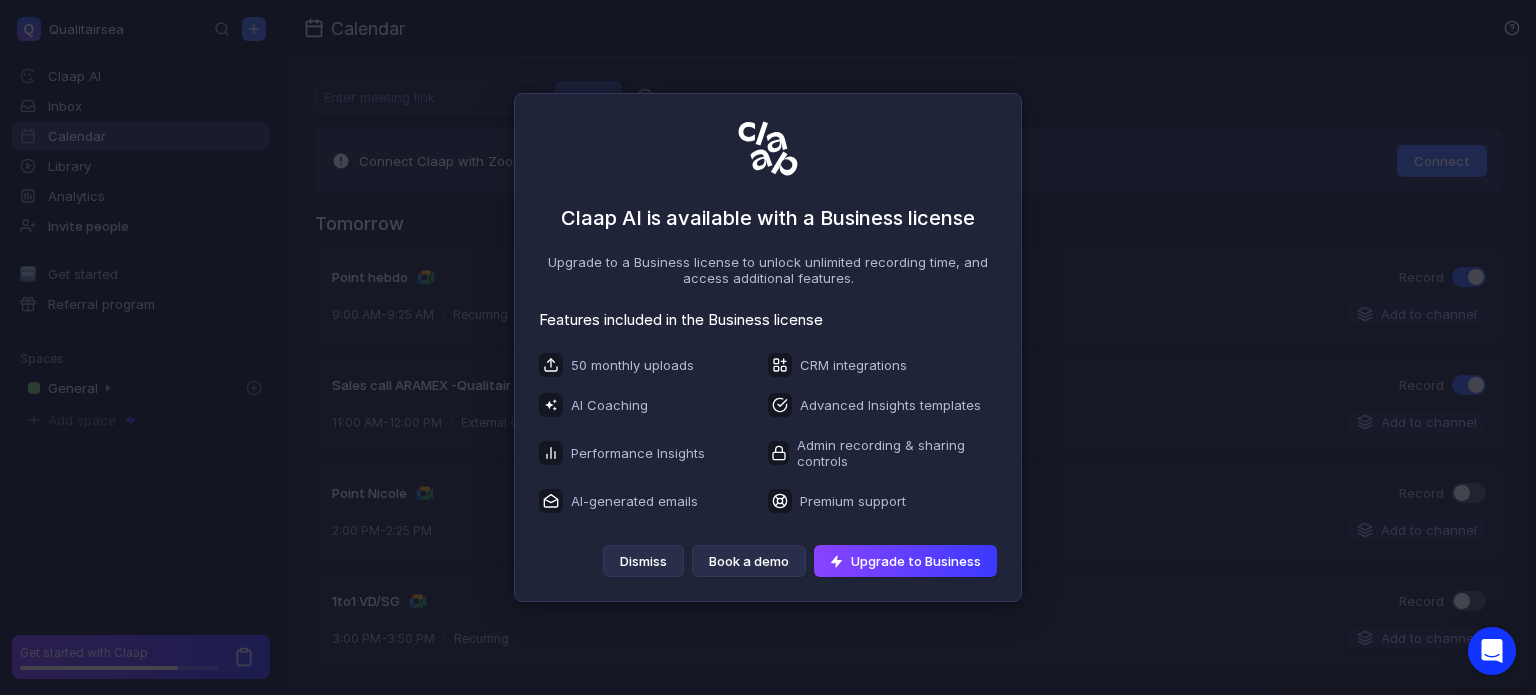 click on "Dismiss" at bounding box center [643, 561] 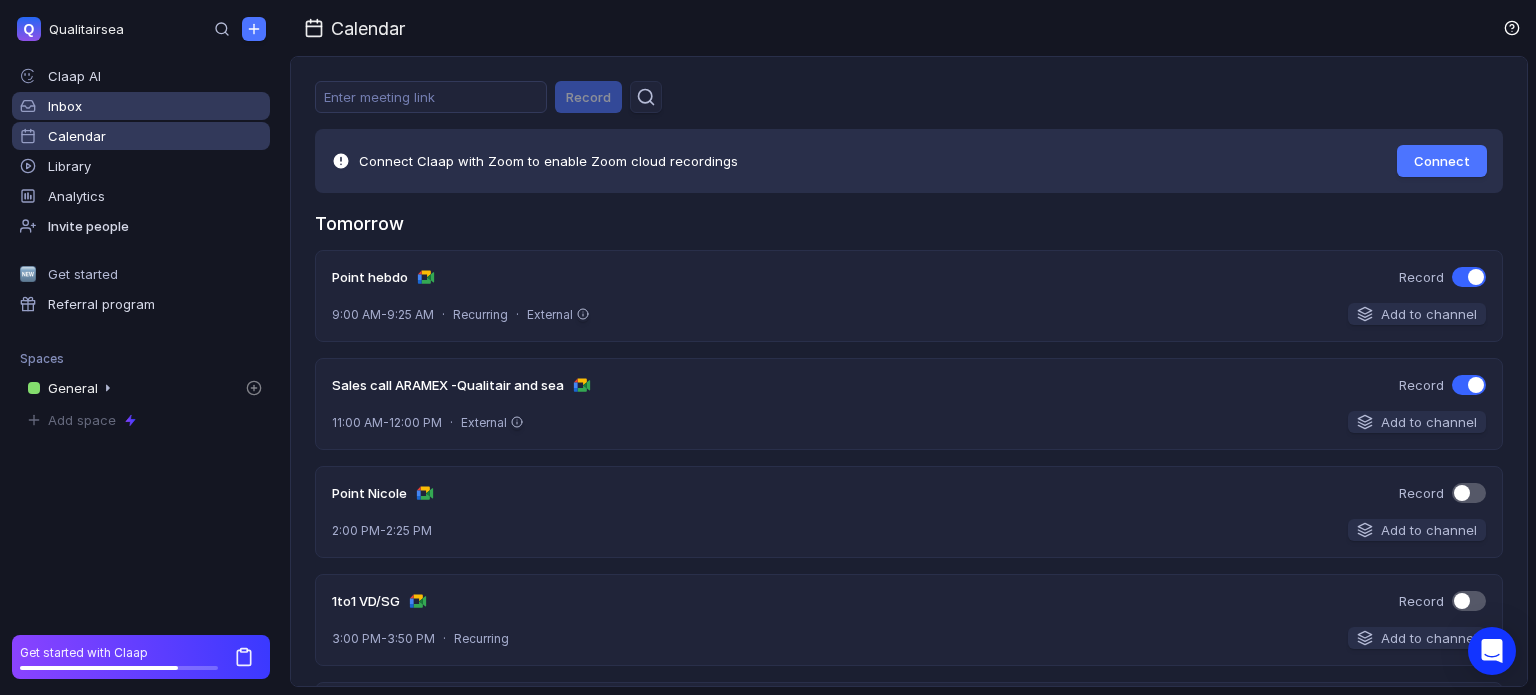 click on "Inbox" at bounding box center (155, 76) 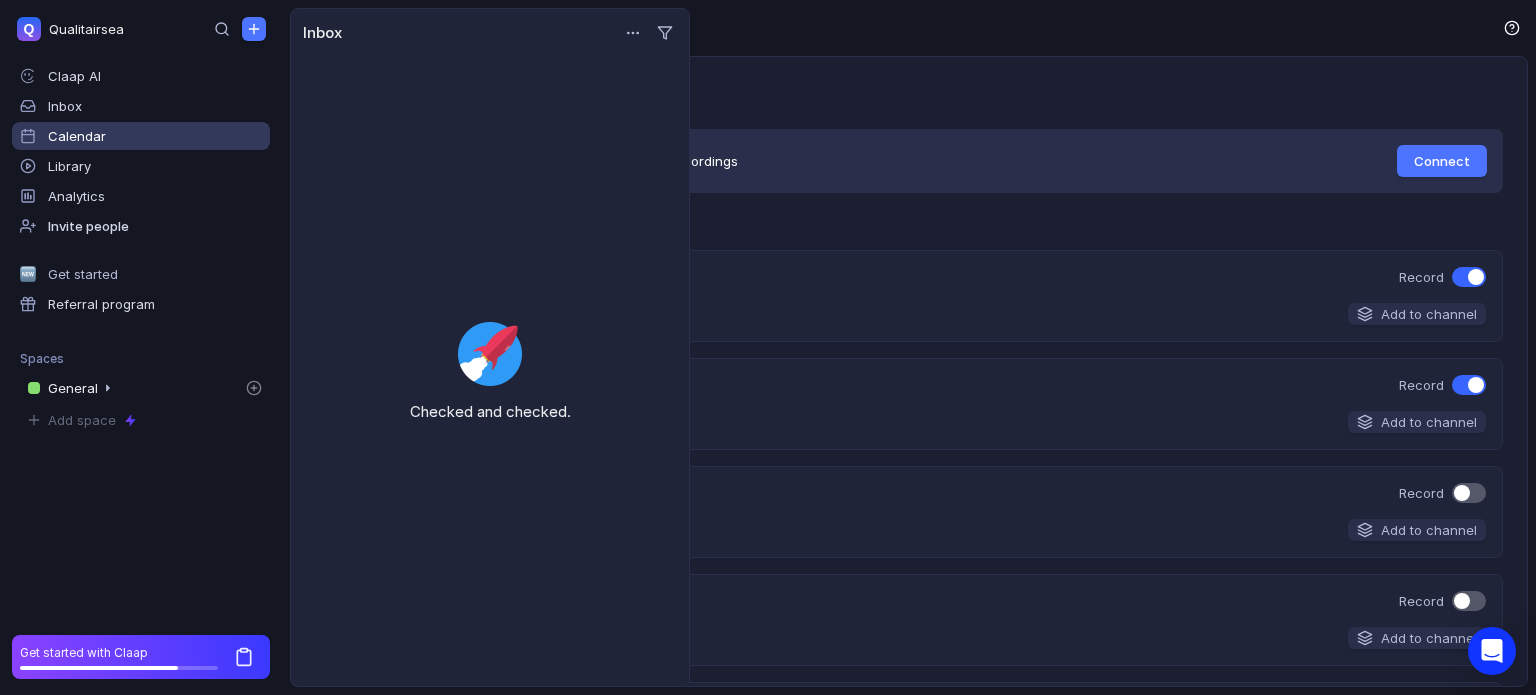 click on "Calendar" at bounding box center (913, 28) 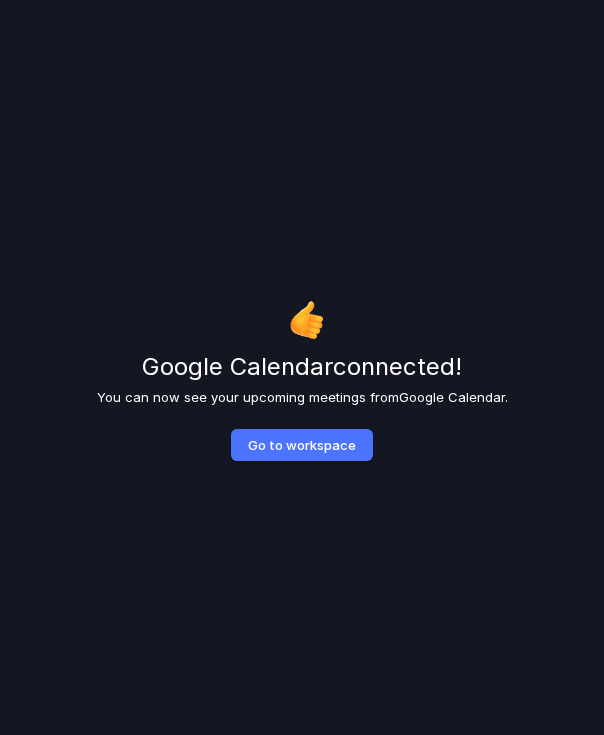 scroll, scrollTop: 0, scrollLeft: 0, axis: both 